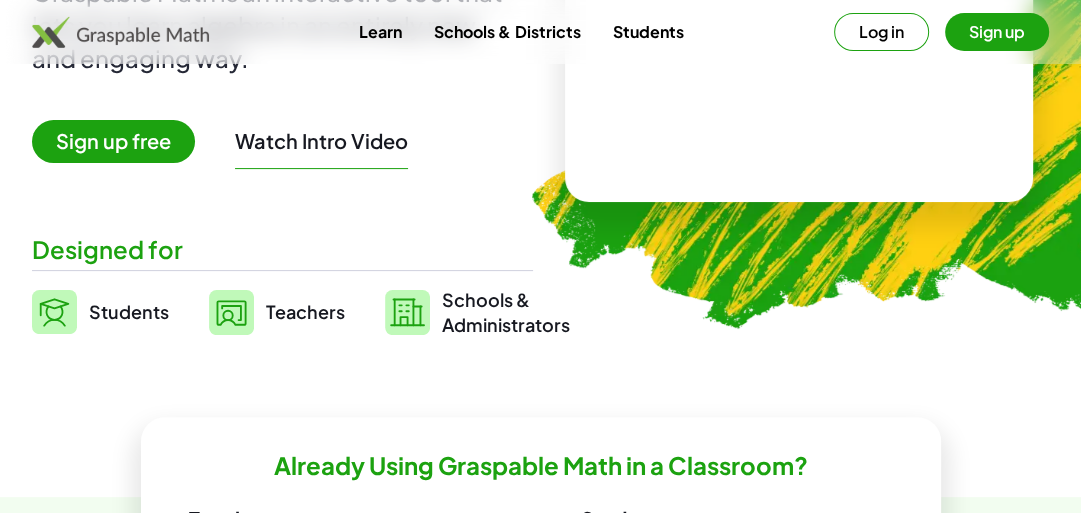 scroll, scrollTop: 320, scrollLeft: 0, axis: vertical 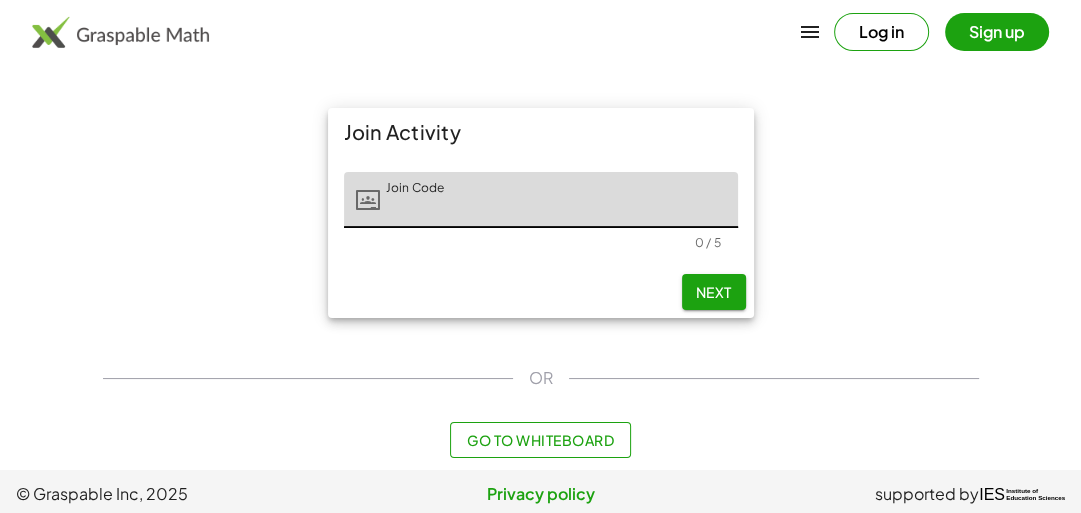 click on "Join Activity Join Code Join Code 0 / 5 Next OR Go to Whiteboard" 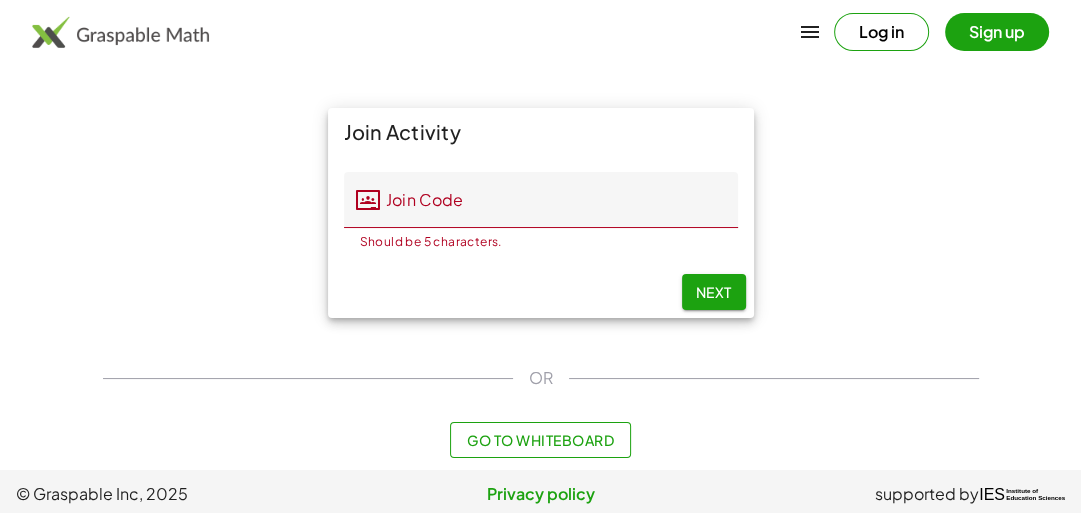 click on "Go to Whiteboard" 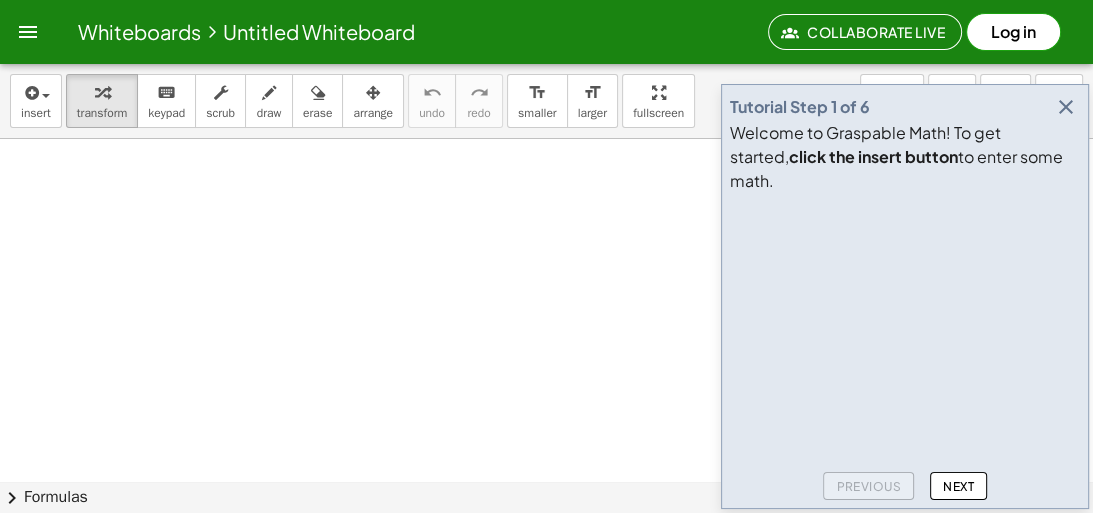 click at bounding box center (546, 545) 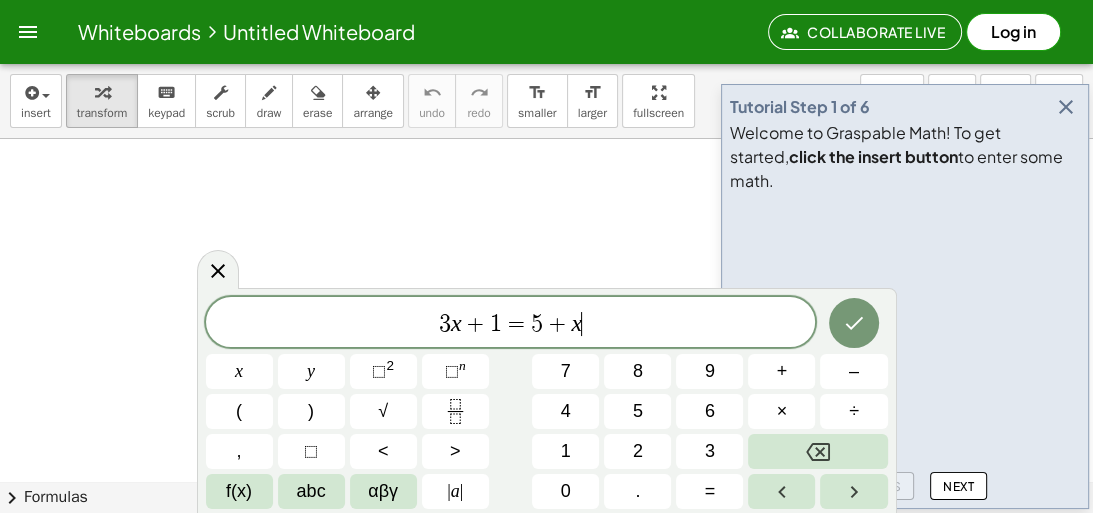 click at bounding box center (1066, 107) 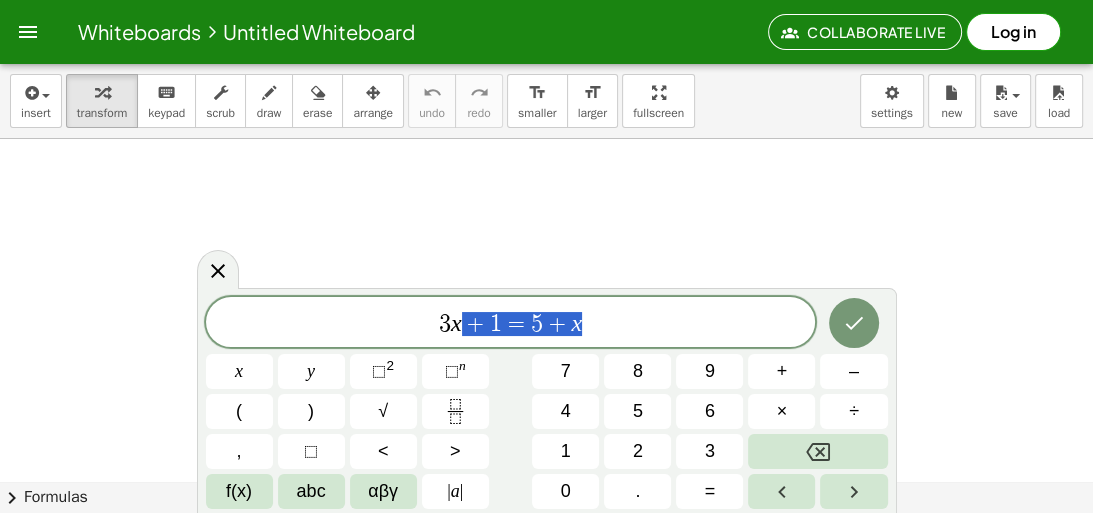 drag, startPoint x: 608, startPoint y: 304, endPoint x: 168, endPoint y: 311, distance: 440.05566 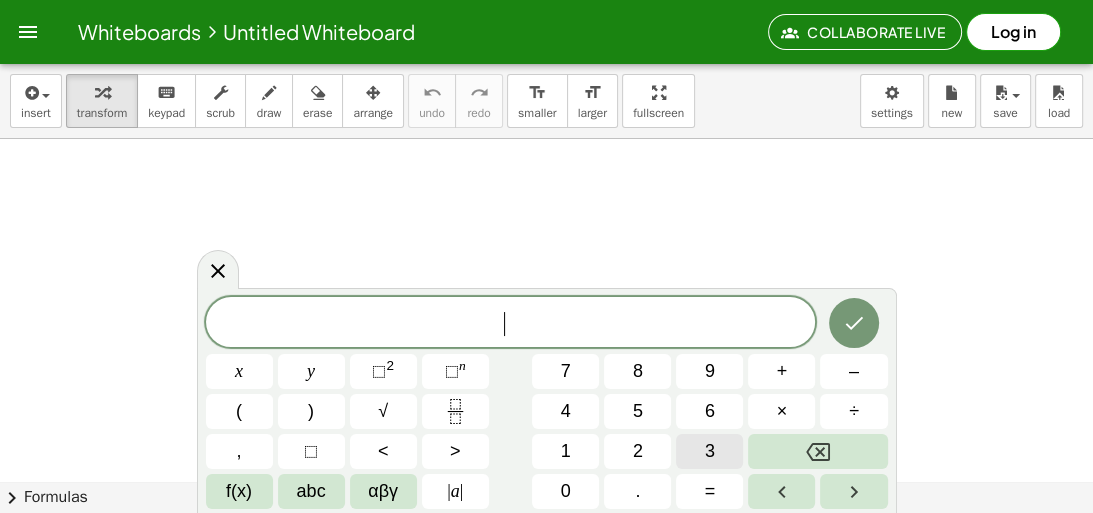 click on "3" at bounding box center [710, 451] 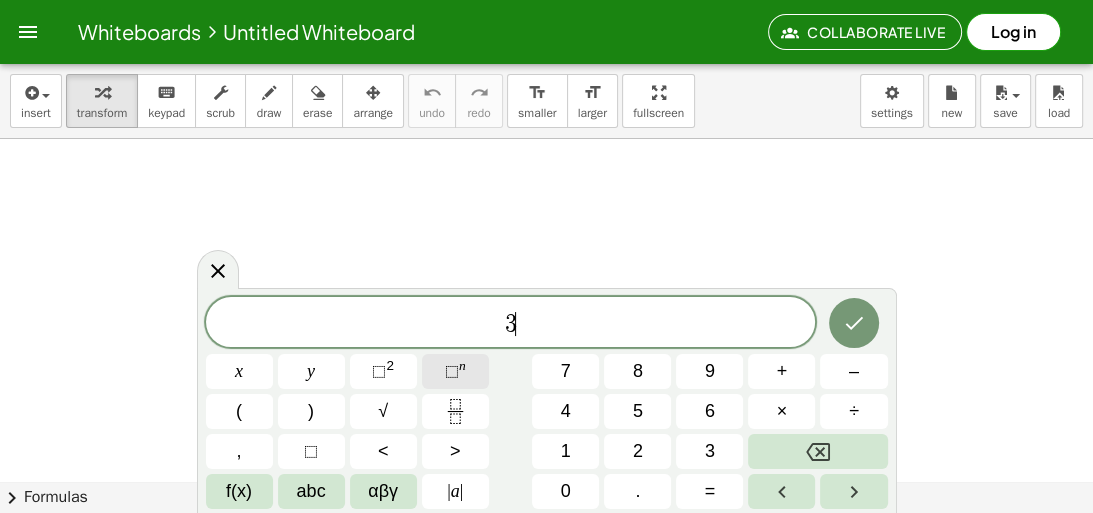 click on "⬚ n" 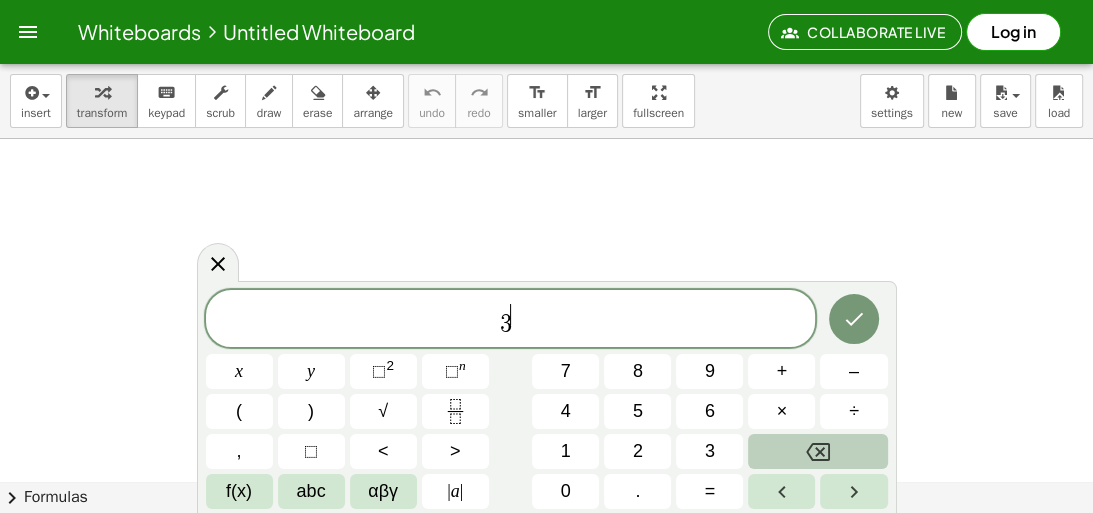 click at bounding box center (817, 451) 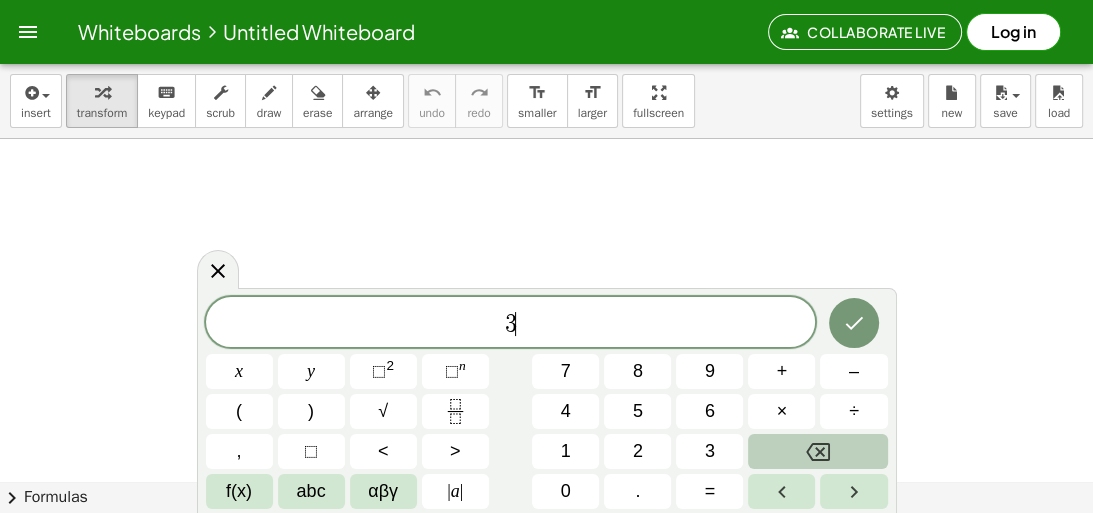 click at bounding box center (817, 451) 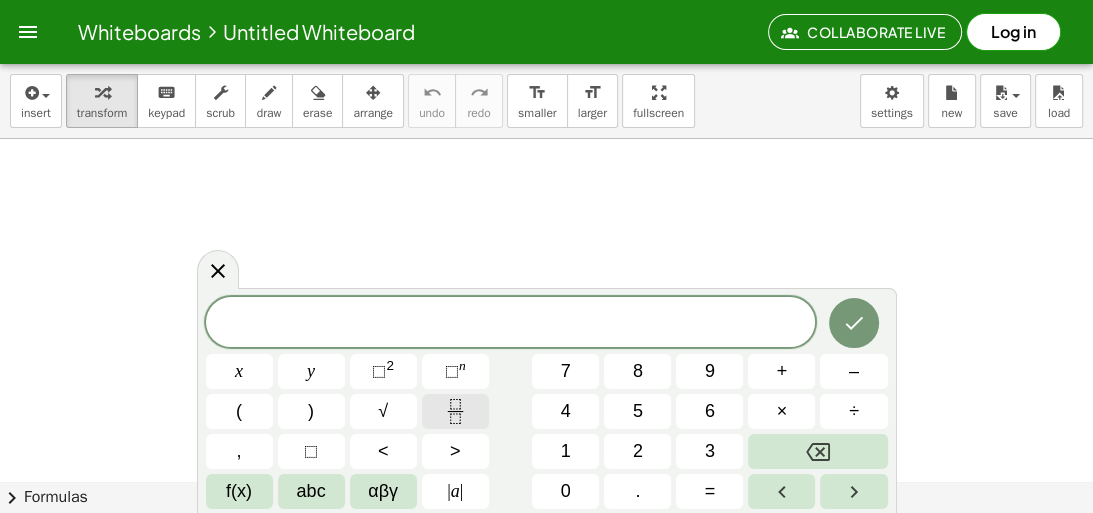 click 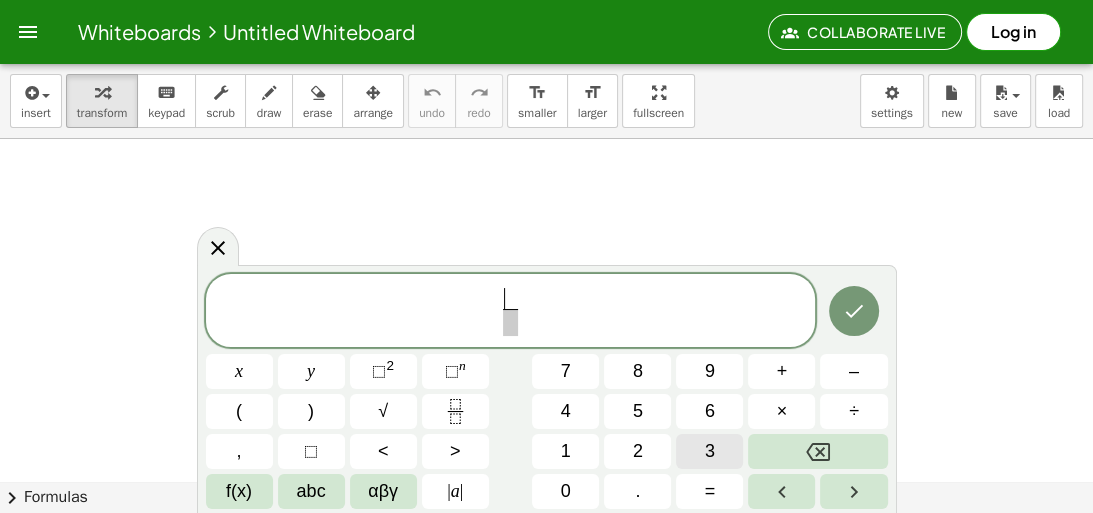 click on "3" at bounding box center (709, 451) 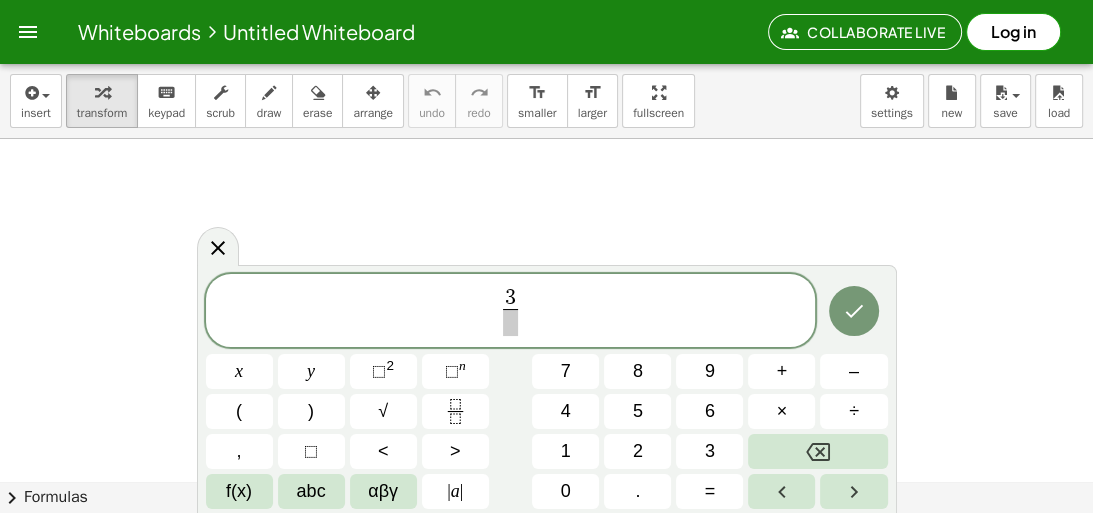 click at bounding box center (510, 322) 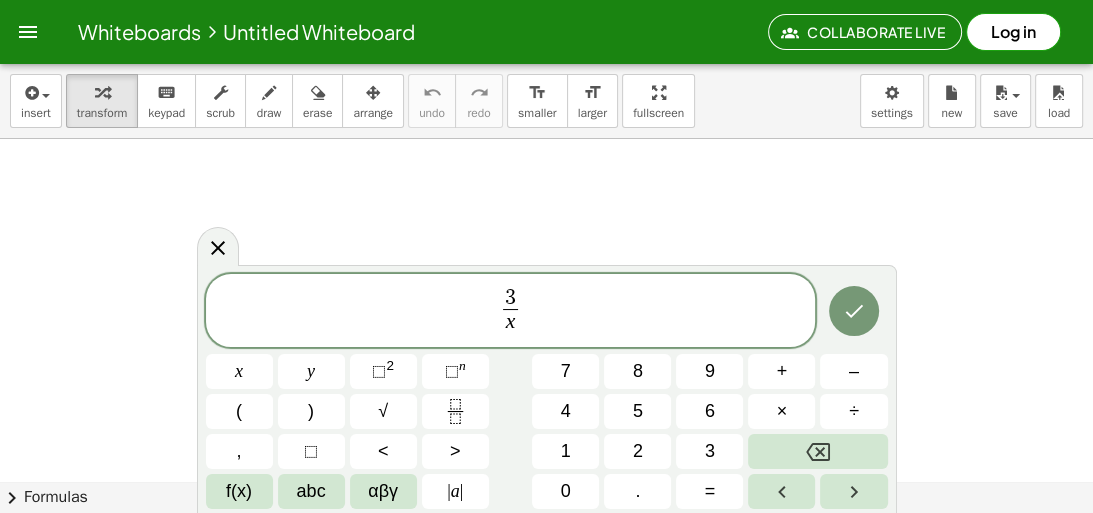 click on "3 x ​ ​" at bounding box center (511, 312) 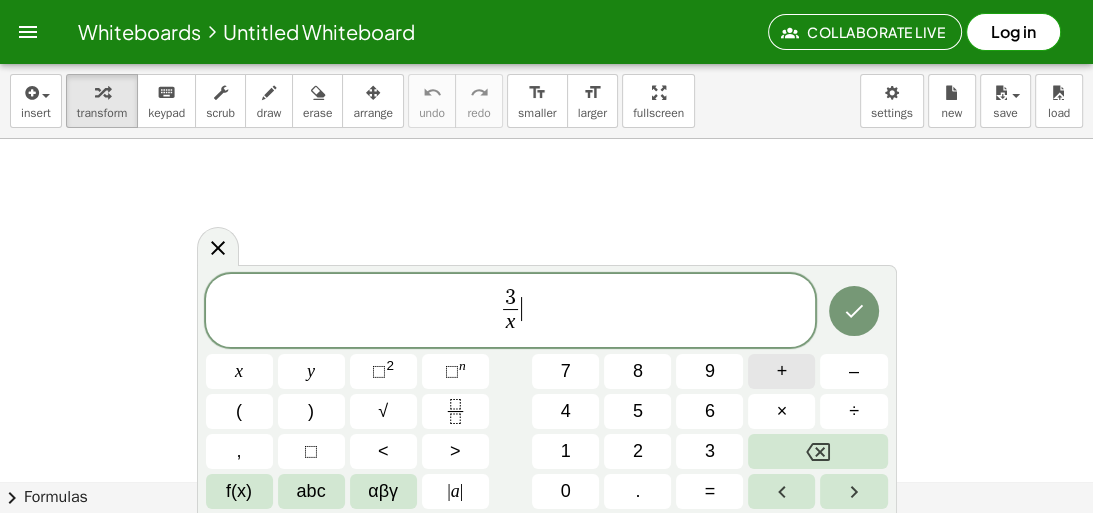 click on "+" at bounding box center (781, 371) 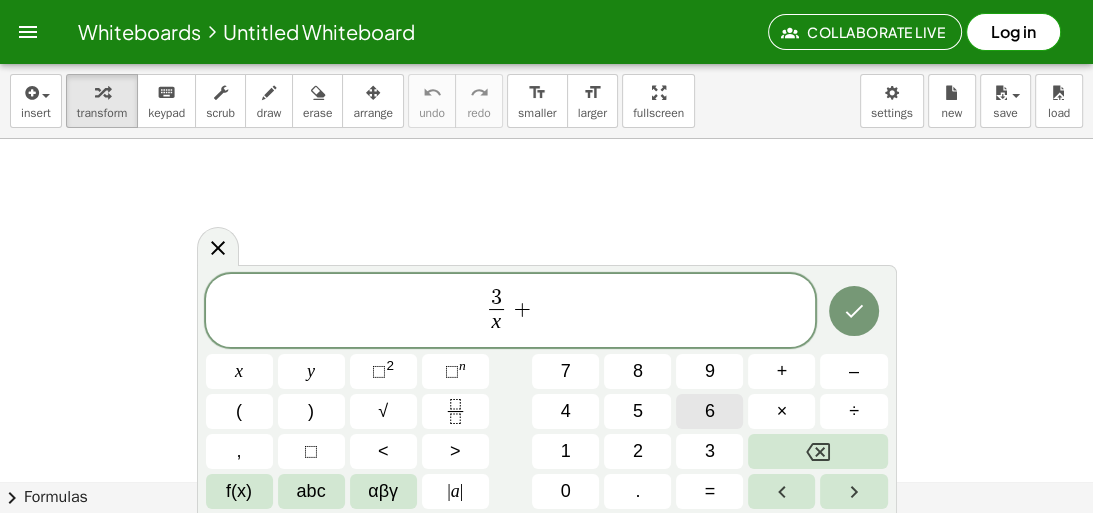 click on "6" at bounding box center (709, 411) 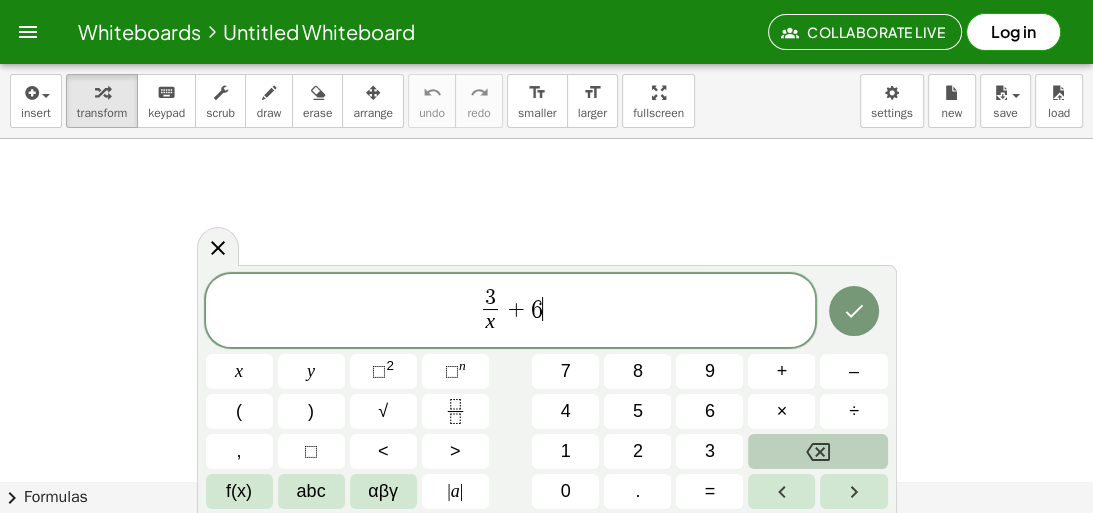 click 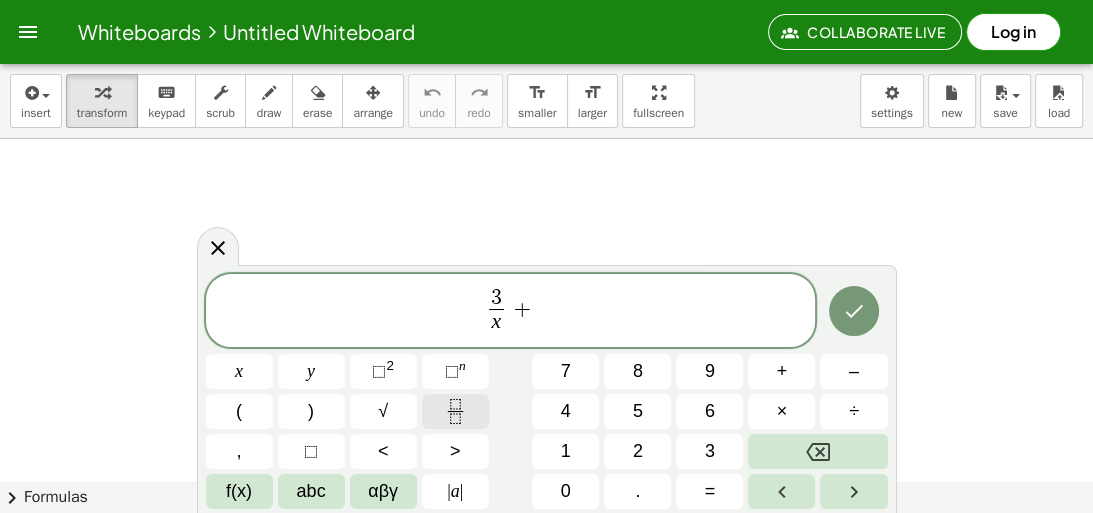 click at bounding box center [455, 411] 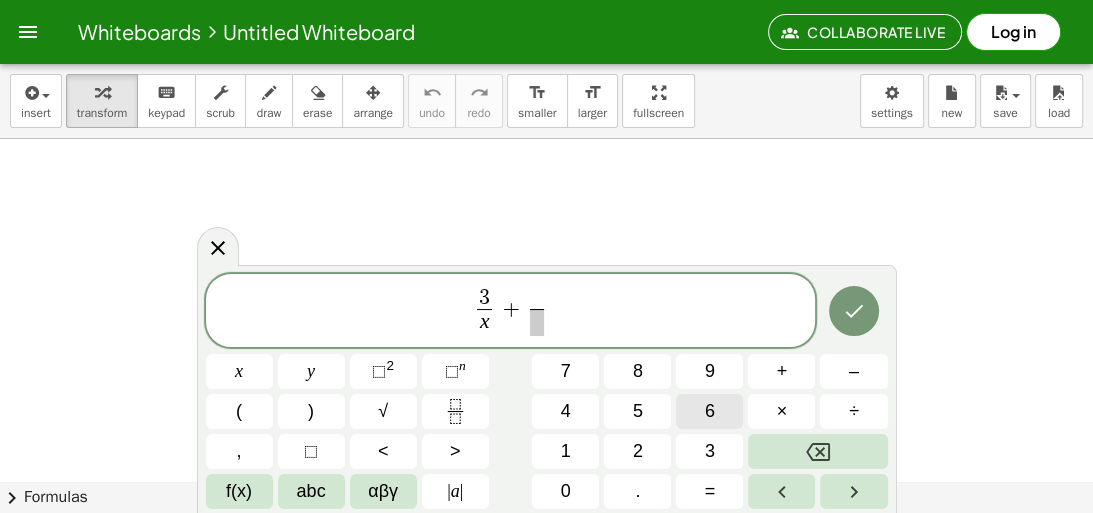 click on "6" at bounding box center [709, 411] 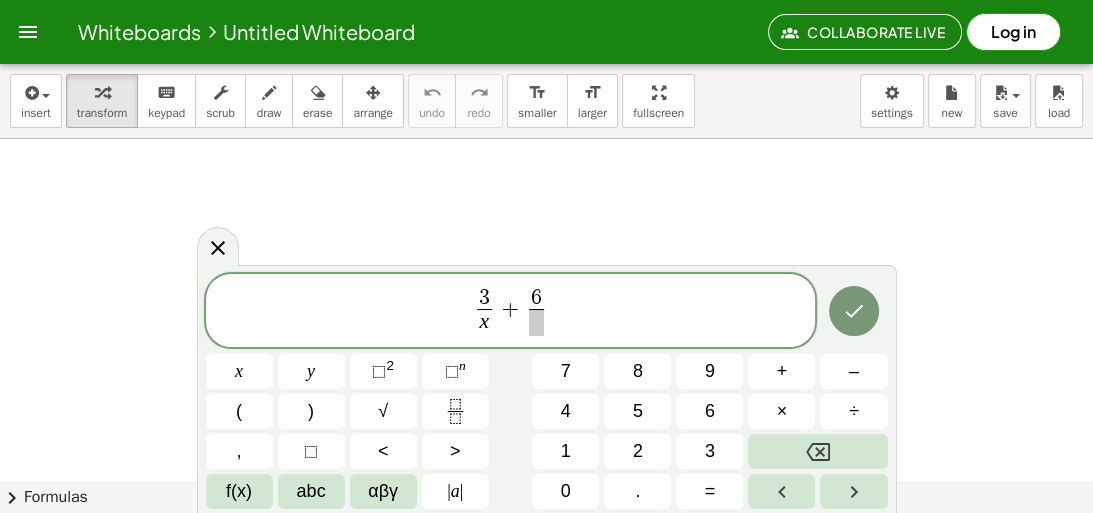 click at bounding box center [536, 322] 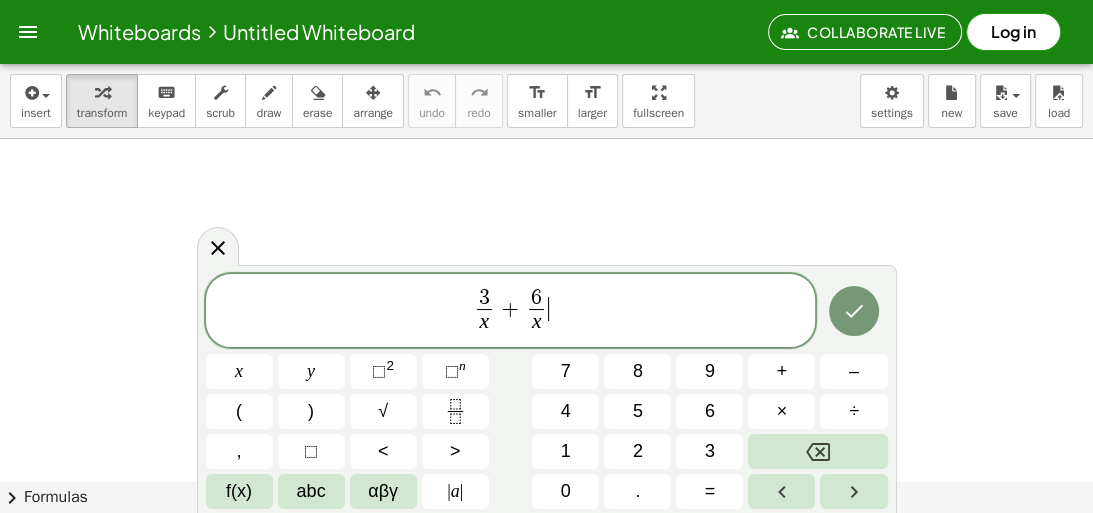 click on "3 x ​ + 6 x ​ ​" at bounding box center [511, 312] 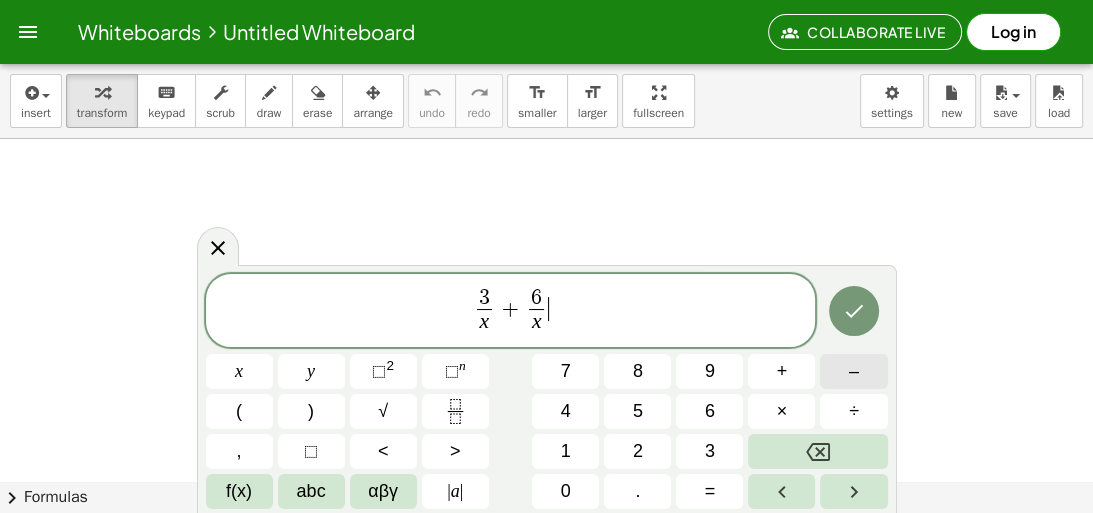 click on "–" at bounding box center (854, 371) 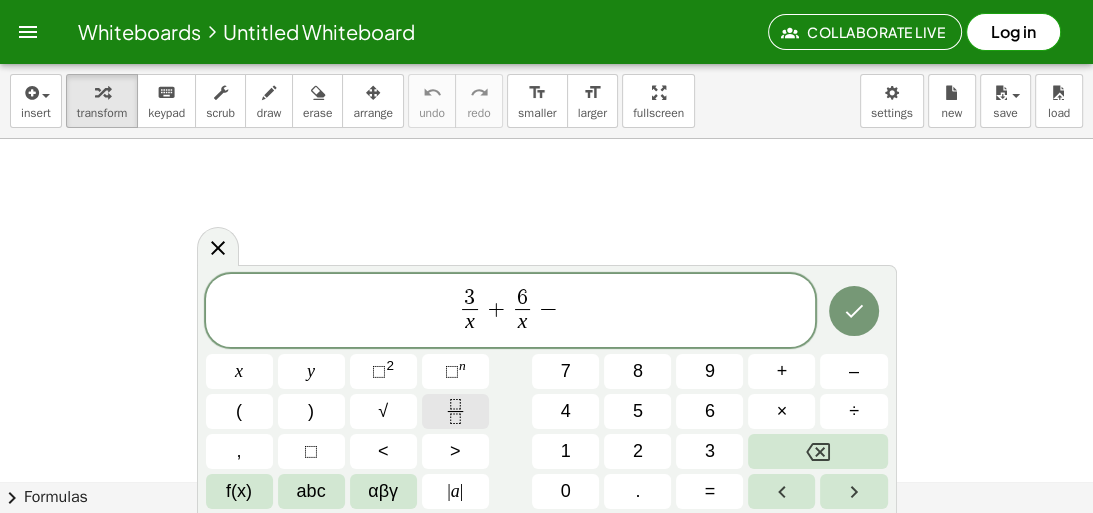 click at bounding box center [455, 411] 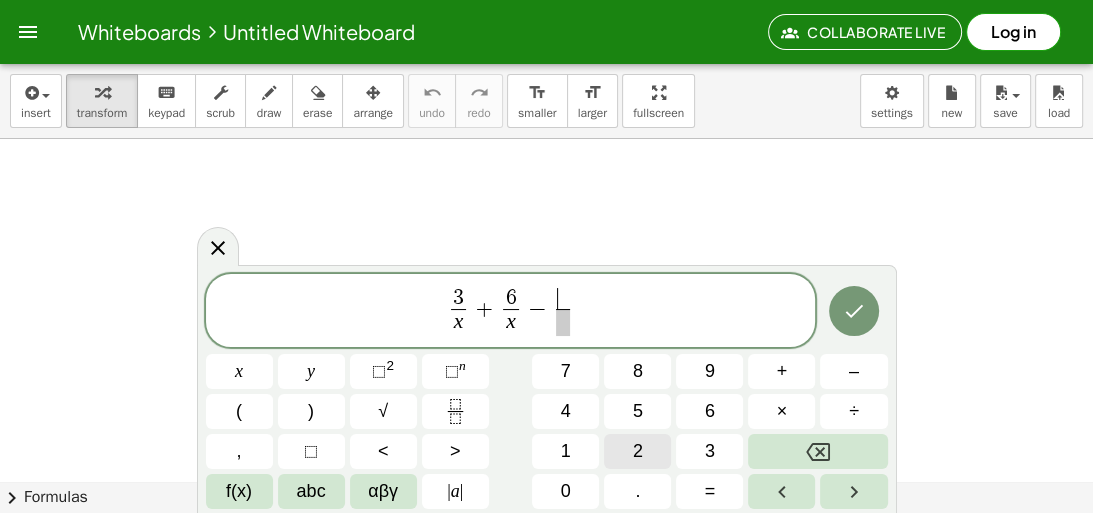 click on "2" at bounding box center [638, 451] 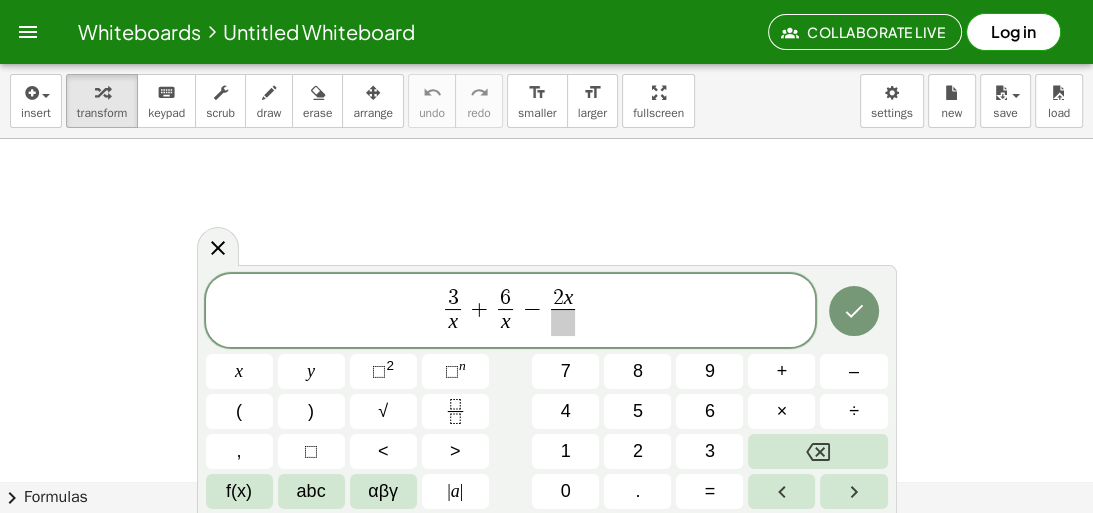 click 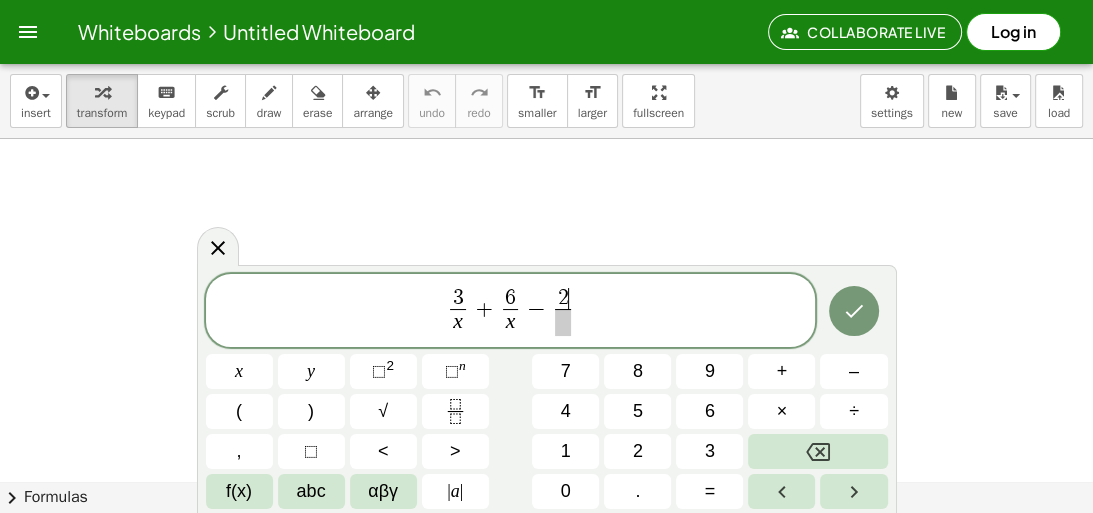 click on "3 x ​ + 6 x ​ − 2 ​ ​" at bounding box center (511, 312) 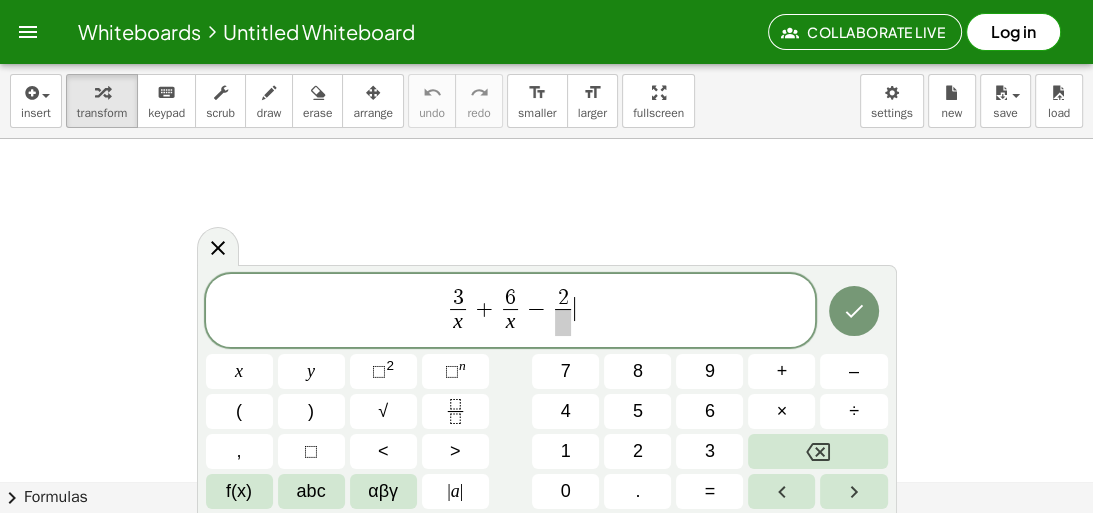 click at bounding box center [562, 322] 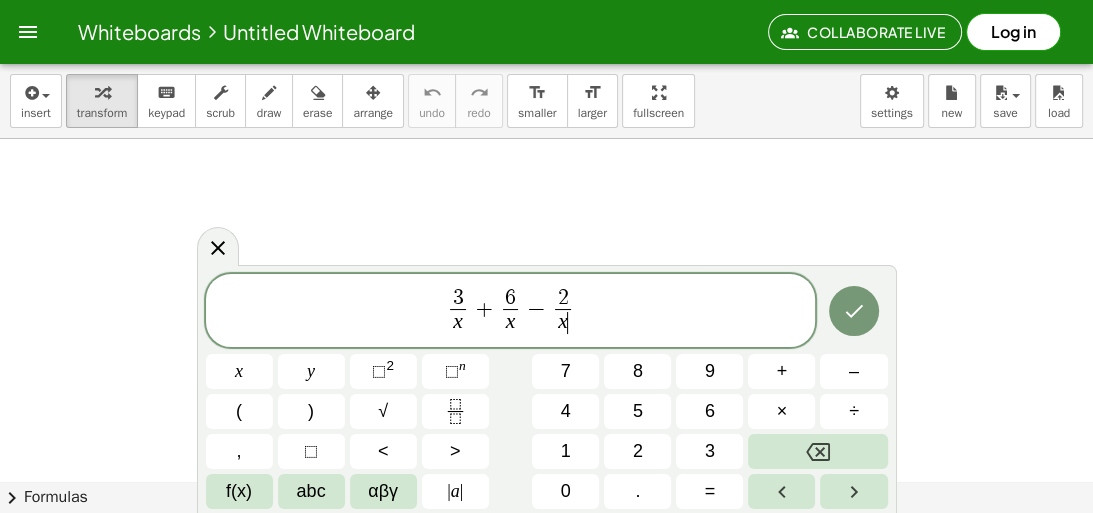 click on "3 x ​ + 6 x ​ − 2 x ​ ​" at bounding box center [511, 312] 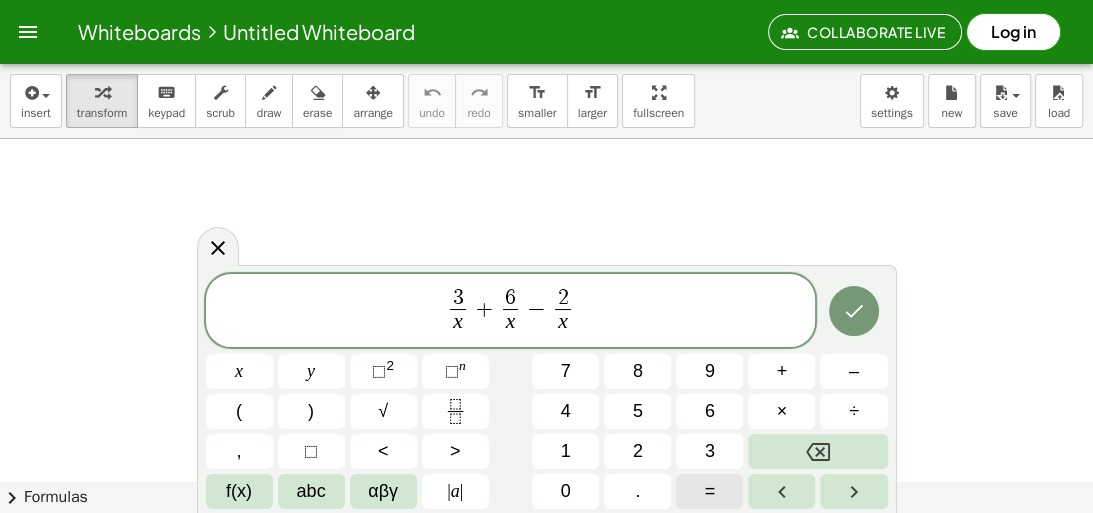 click on "=" at bounding box center (709, 491) 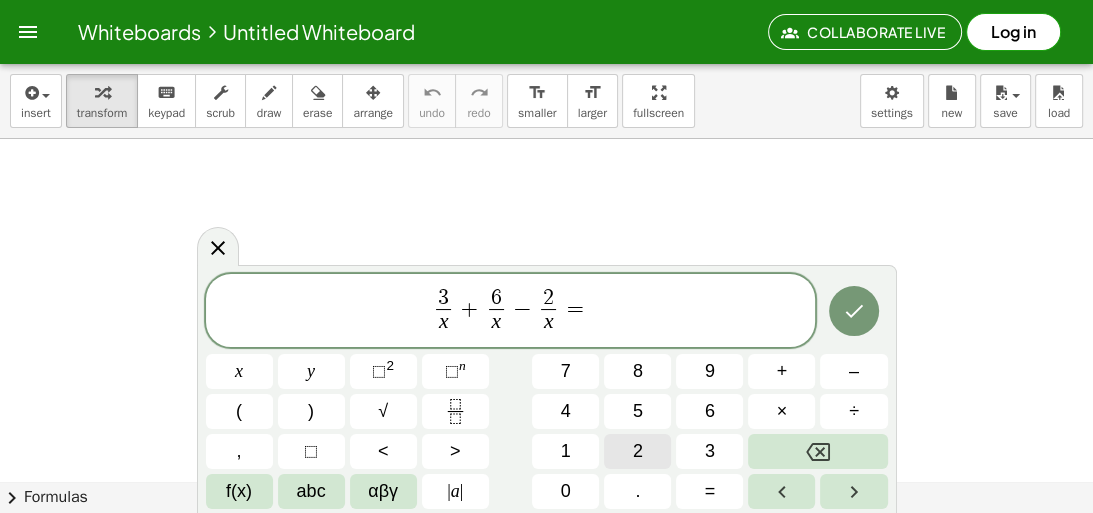click on "2" at bounding box center [637, 451] 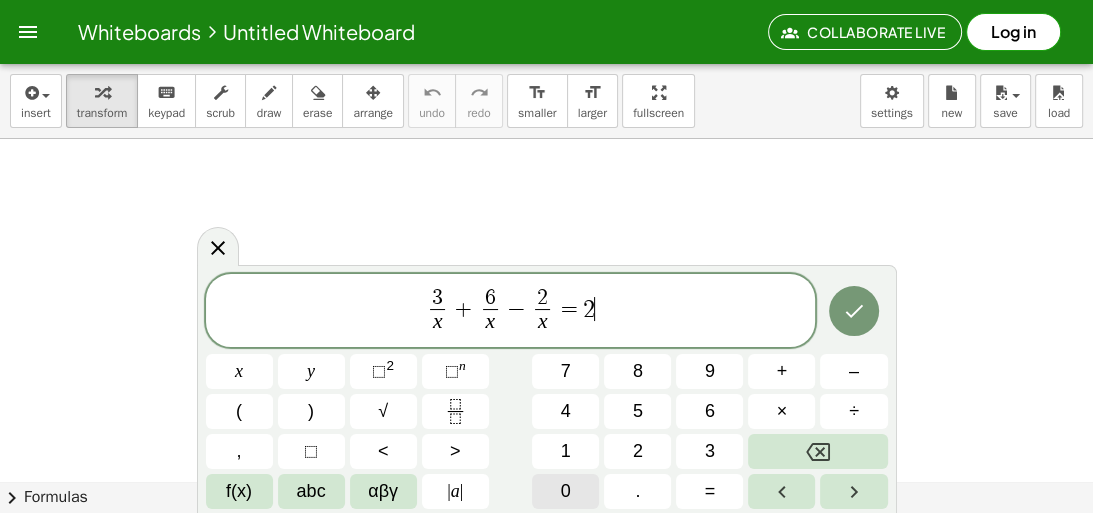 click on "0" at bounding box center (565, 491) 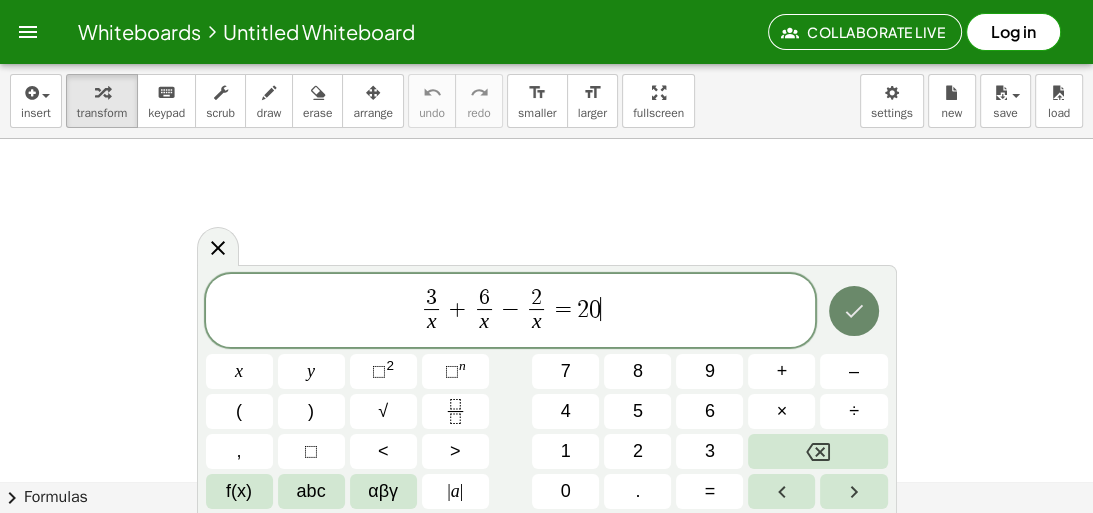 click 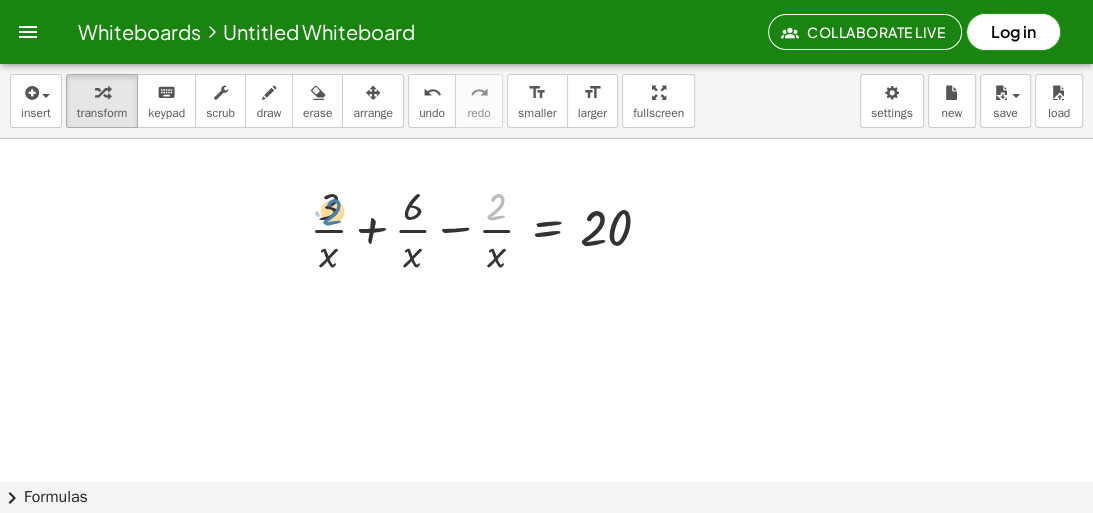 drag, startPoint x: 500, startPoint y: 205, endPoint x: 338, endPoint y: 209, distance: 162.04938 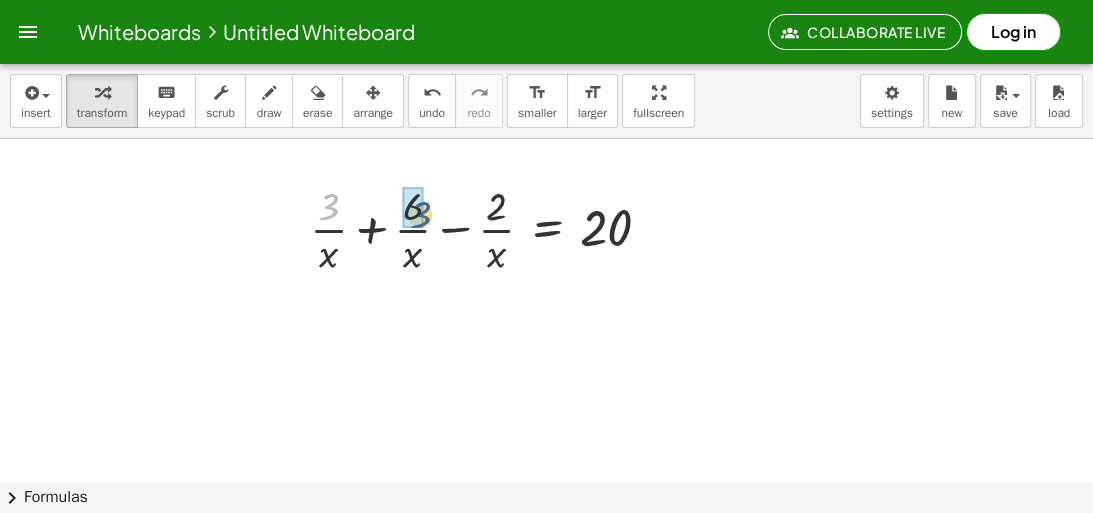 drag, startPoint x: 330, startPoint y: 207, endPoint x: 424, endPoint y: 215, distance: 94.33981 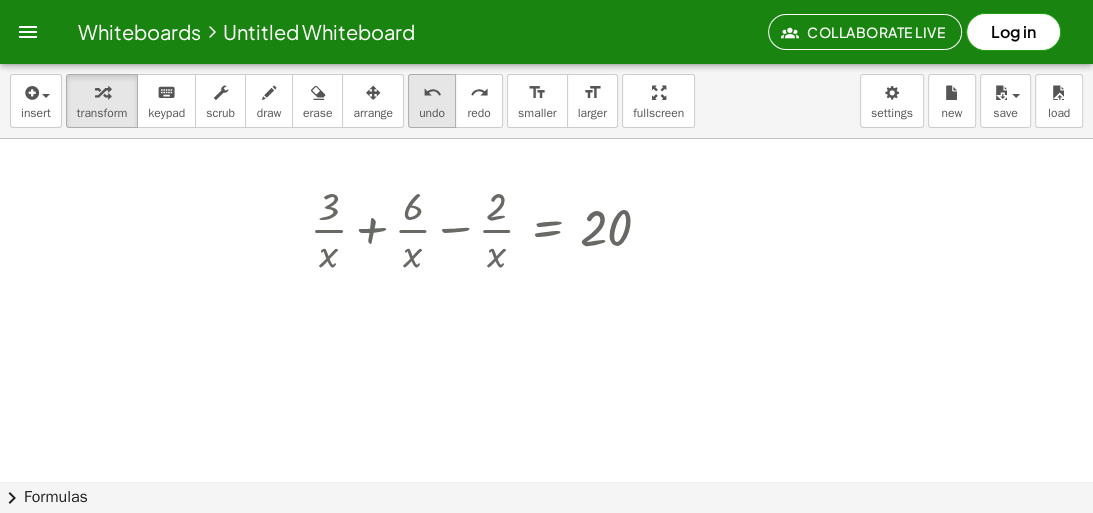 click on "undo" at bounding box center [432, 113] 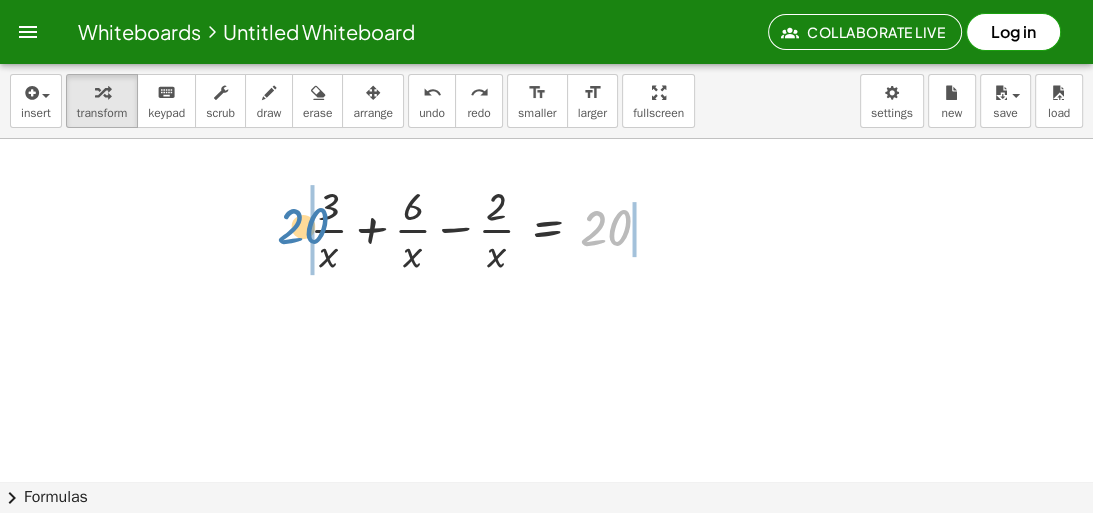 drag, startPoint x: 609, startPoint y: 228, endPoint x: 305, endPoint y: 226, distance: 304.0066 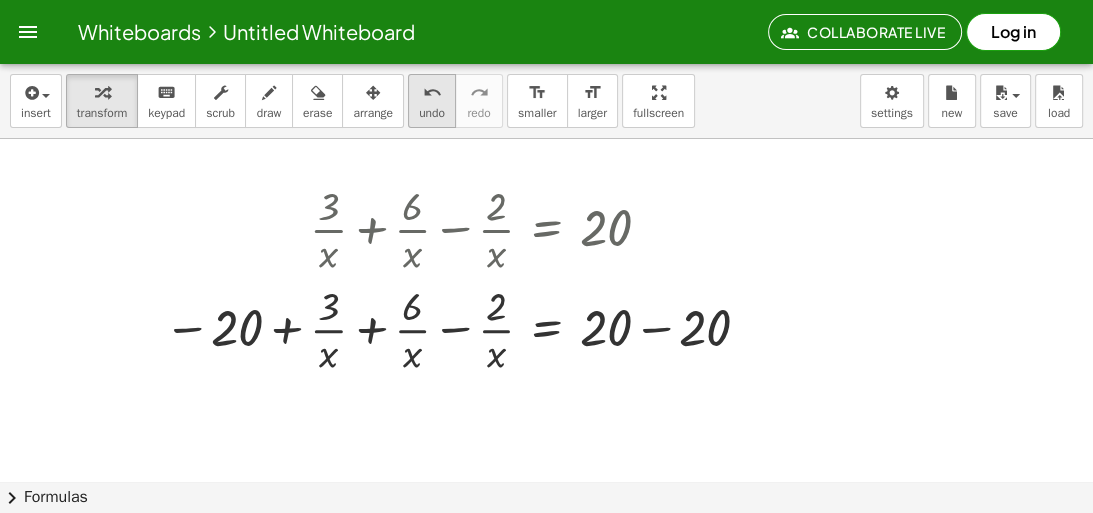 click on "undo" at bounding box center [432, 113] 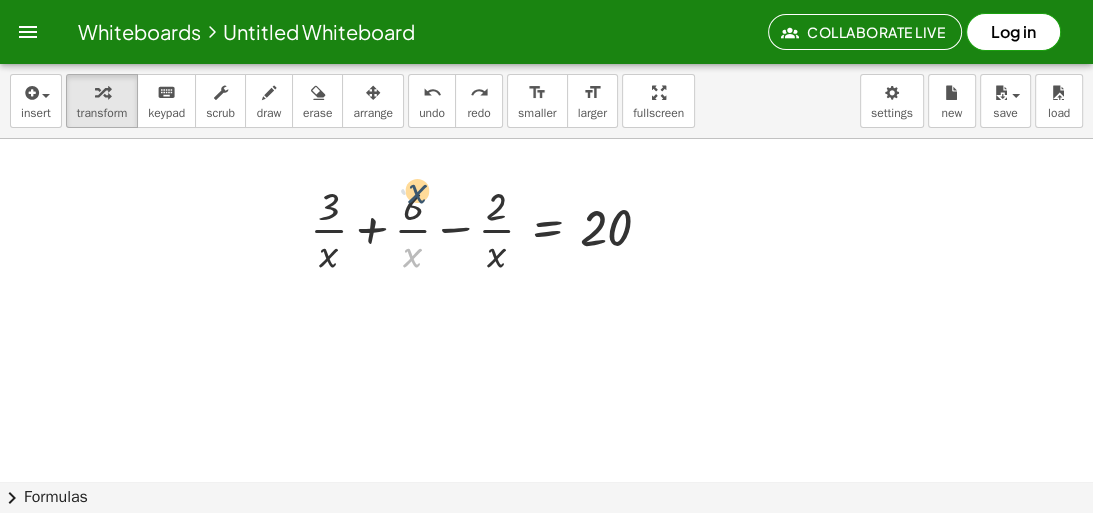 drag, startPoint x: 420, startPoint y: 262, endPoint x: 426, endPoint y: 196, distance: 66.27216 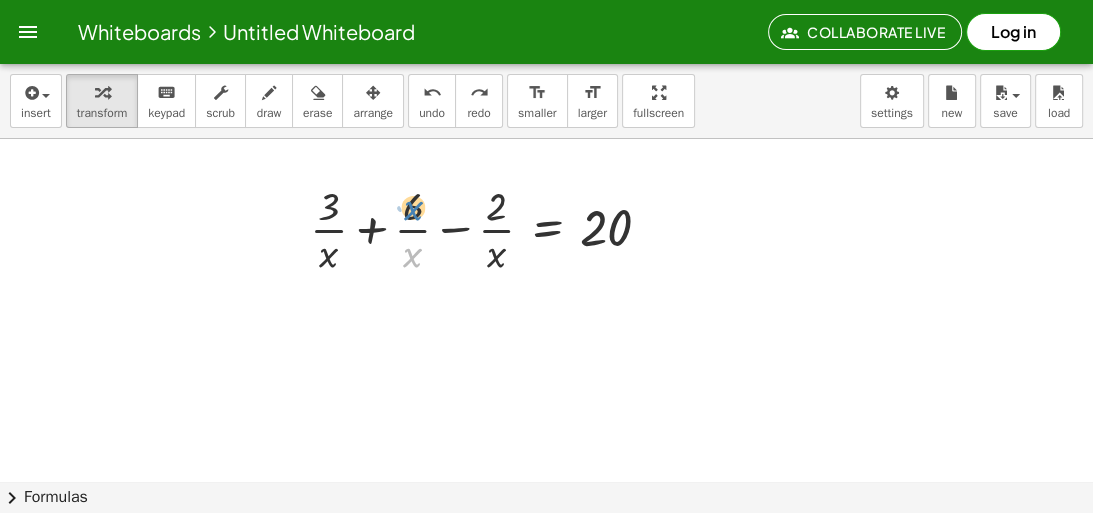 drag, startPoint x: 412, startPoint y: 258, endPoint x: 412, endPoint y: 212, distance: 46 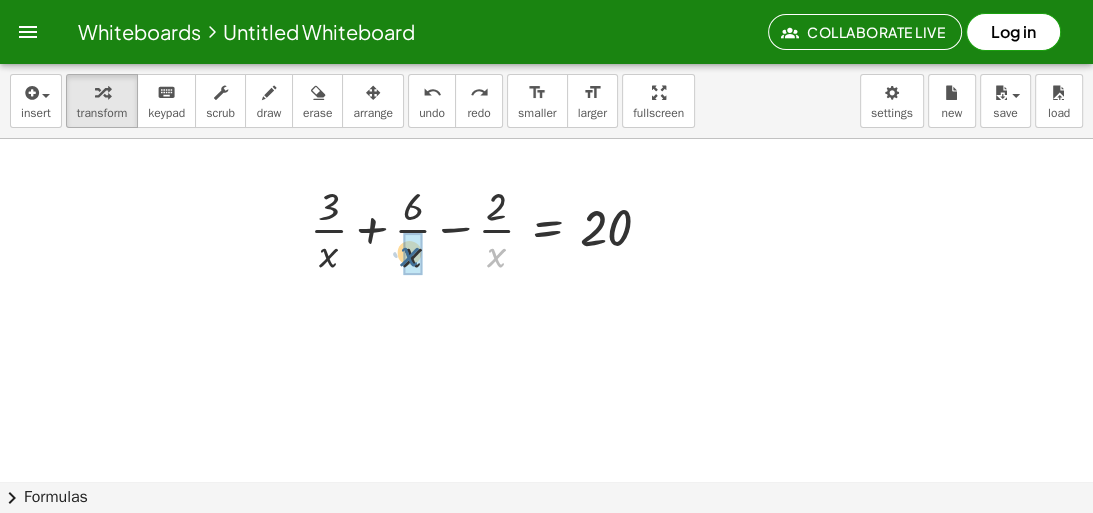 drag, startPoint x: 488, startPoint y: 259, endPoint x: 400, endPoint y: 258, distance: 88.005684 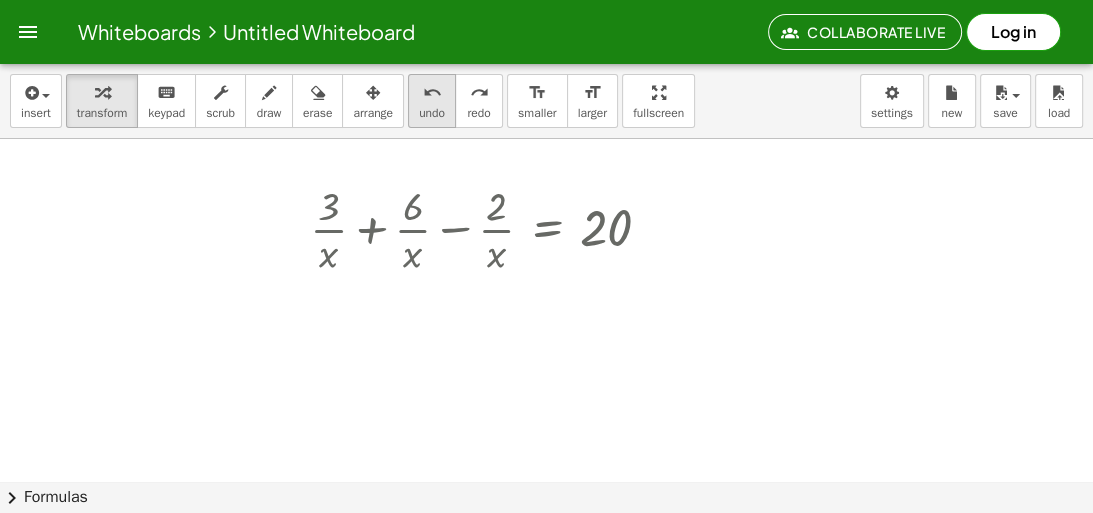 click on "undo" at bounding box center [432, 113] 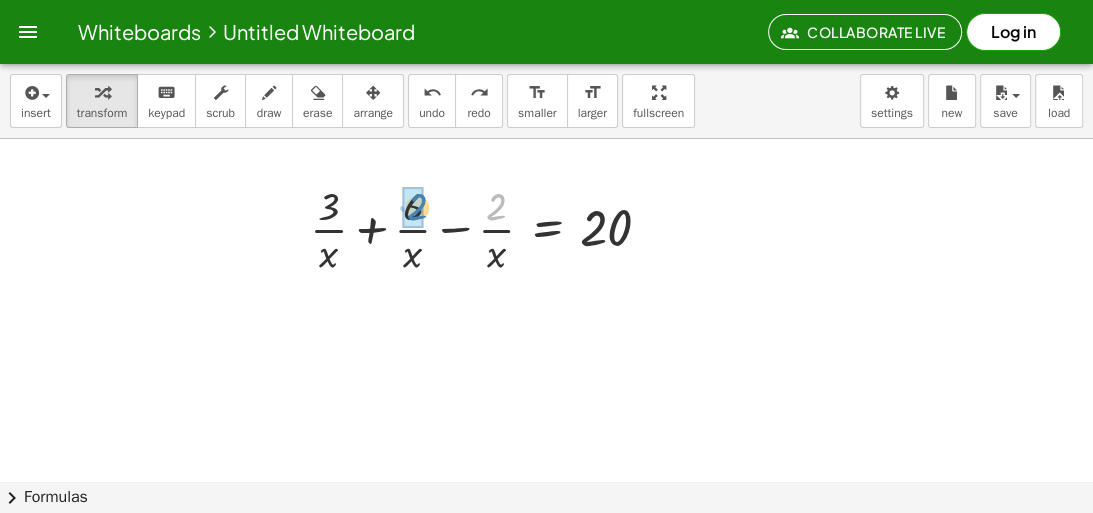 drag, startPoint x: 500, startPoint y: 216, endPoint x: 424, endPoint y: 217, distance: 76.00658 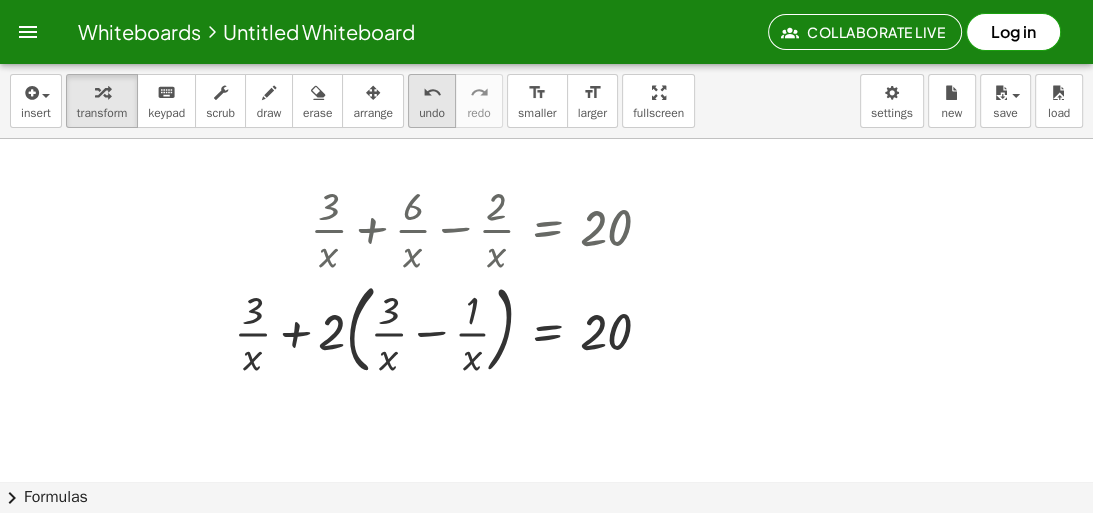 drag, startPoint x: 424, startPoint y: 105, endPoint x: 441, endPoint y: 126, distance: 27.018513 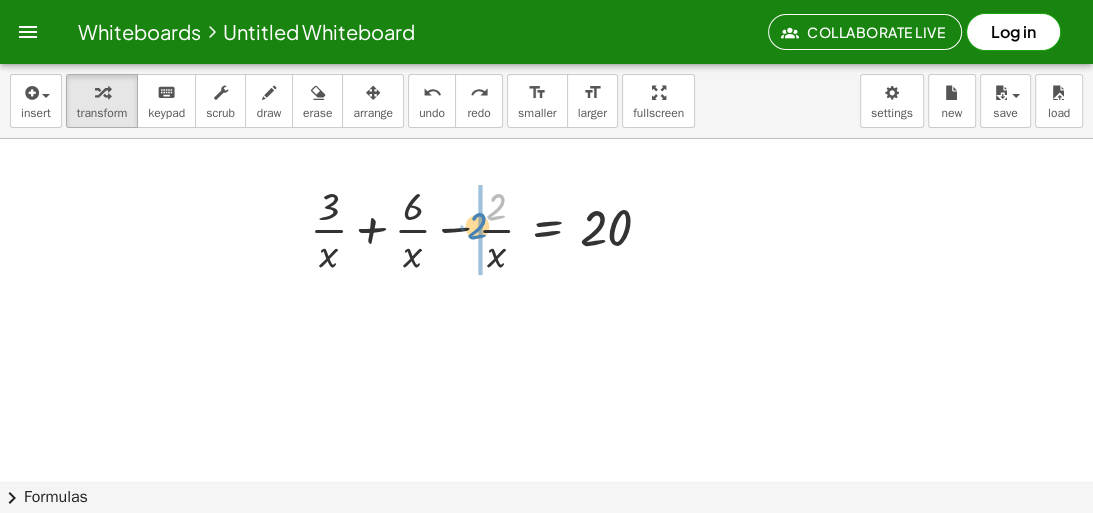 drag, startPoint x: 482, startPoint y: 204, endPoint x: 462, endPoint y: 223, distance: 27.58623 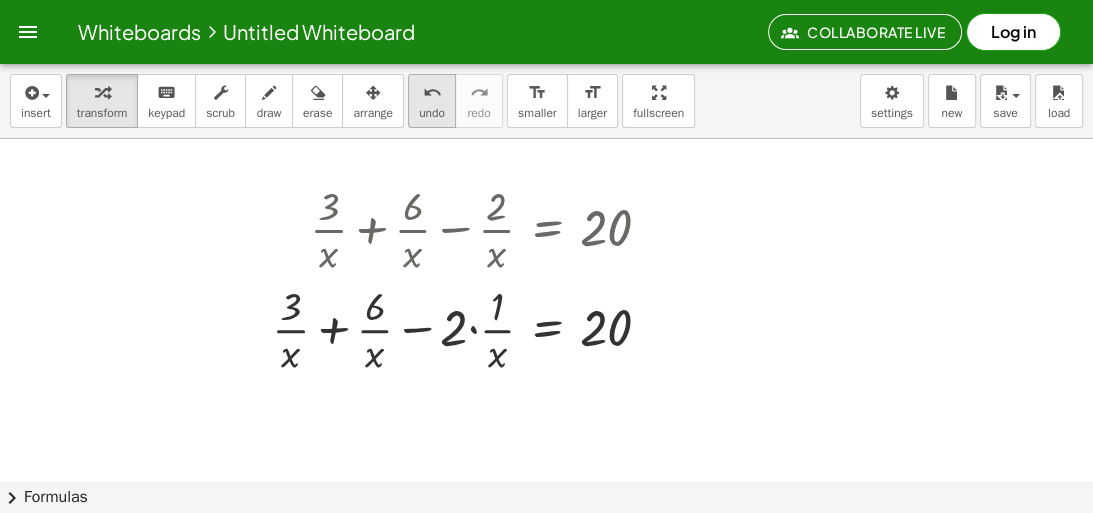 click on "undo" at bounding box center [432, 113] 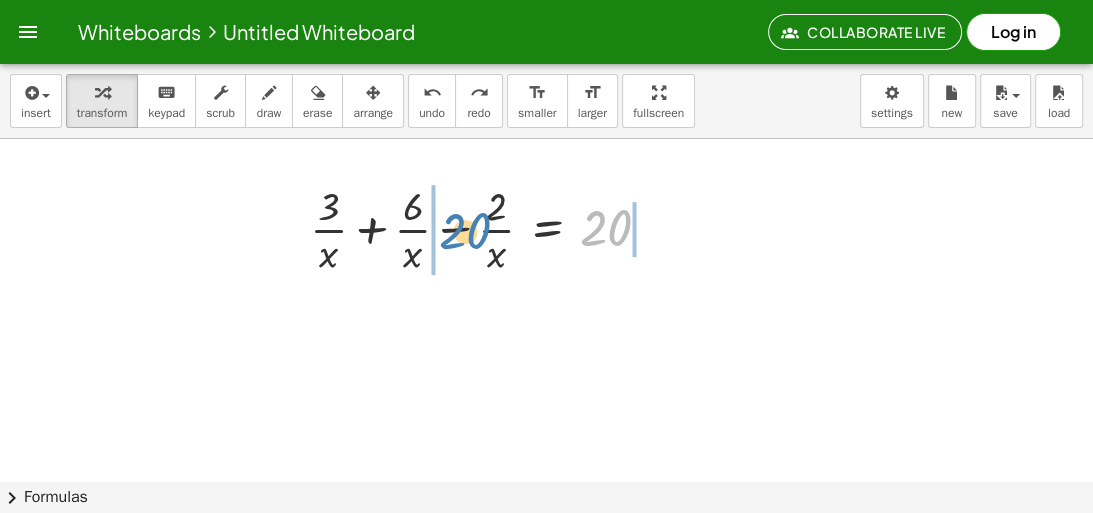 drag, startPoint x: 566, startPoint y: 231, endPoint x: 468, endPoint y: 233, distance: 98.02041 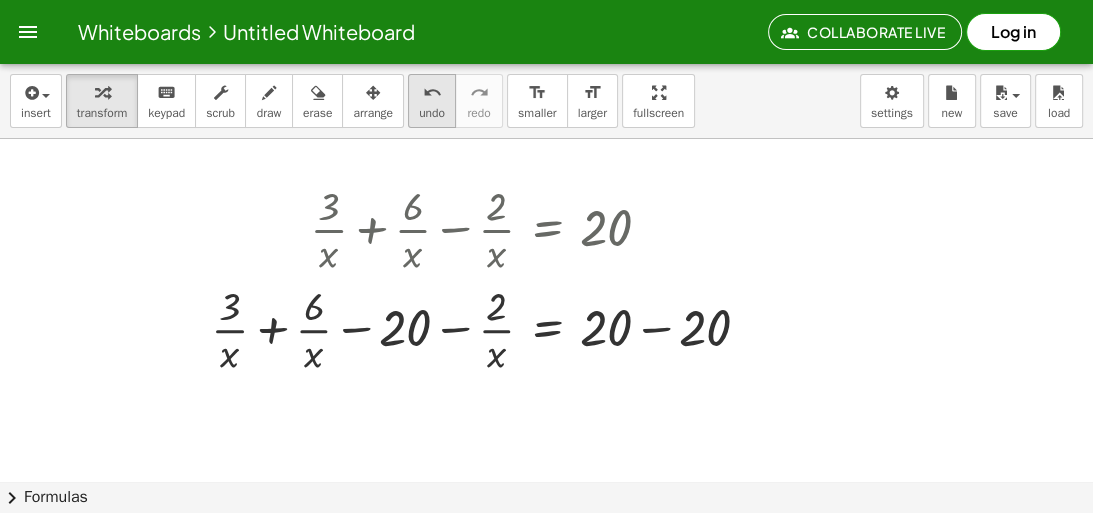 click on "undo" at bounding box center [432, 93] 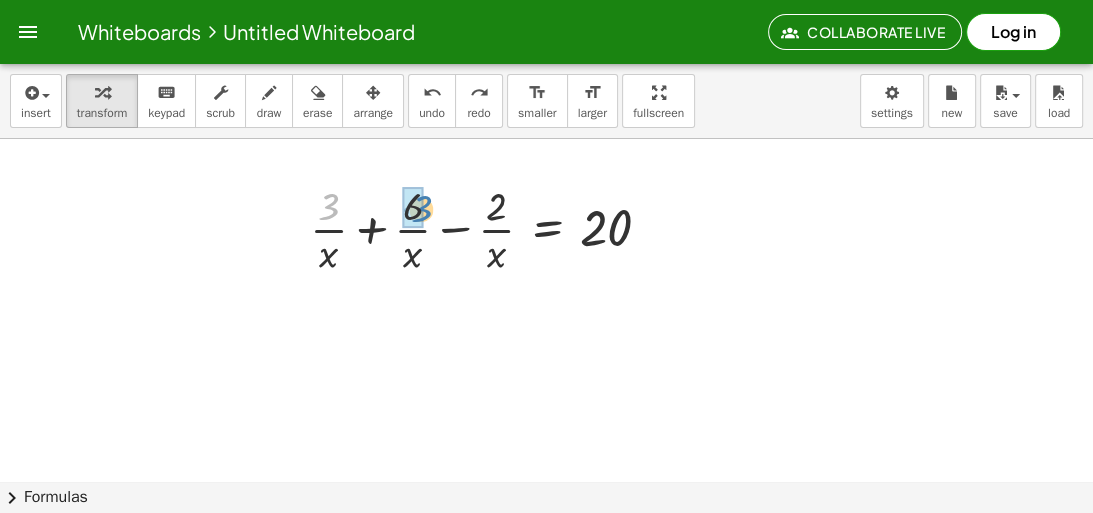drag, startPoint x: 336, startPoint y: 213, endPoint x: 420, endPoint y: 218, distance: 84.14868 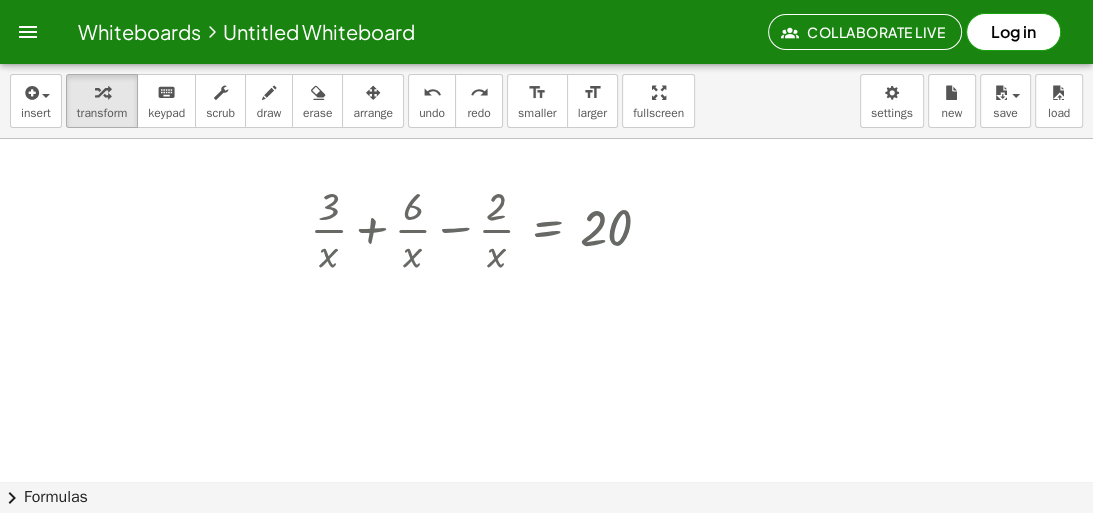 drag, startPoint x: 422, startPoint y: 109, endPoint x: 366, endPoint y: 137, distance: 62.609905 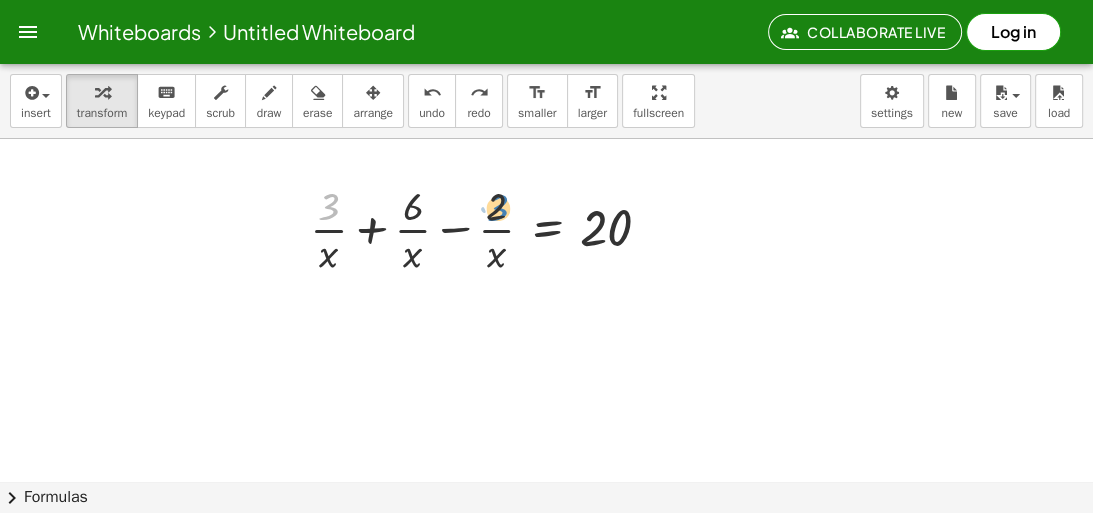 drag, startPoint x: 339, startPoint y: 211, endPoint x: 504, endPoint y: 212, distance: 165.00304 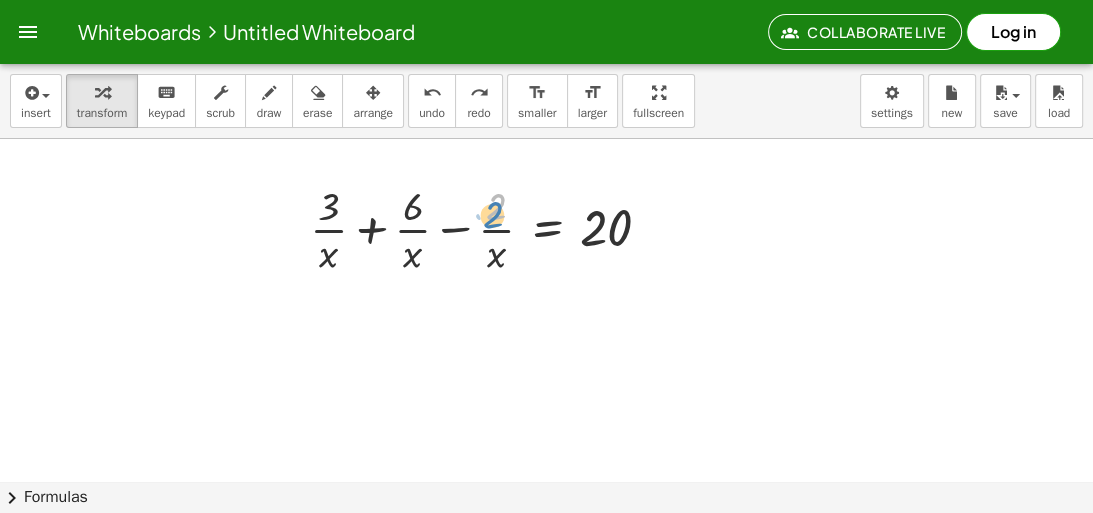 drag, startPoint x: 481, startPoint y: 212, endPoint x: 395, endPoint y: 226, distance: 87.13208 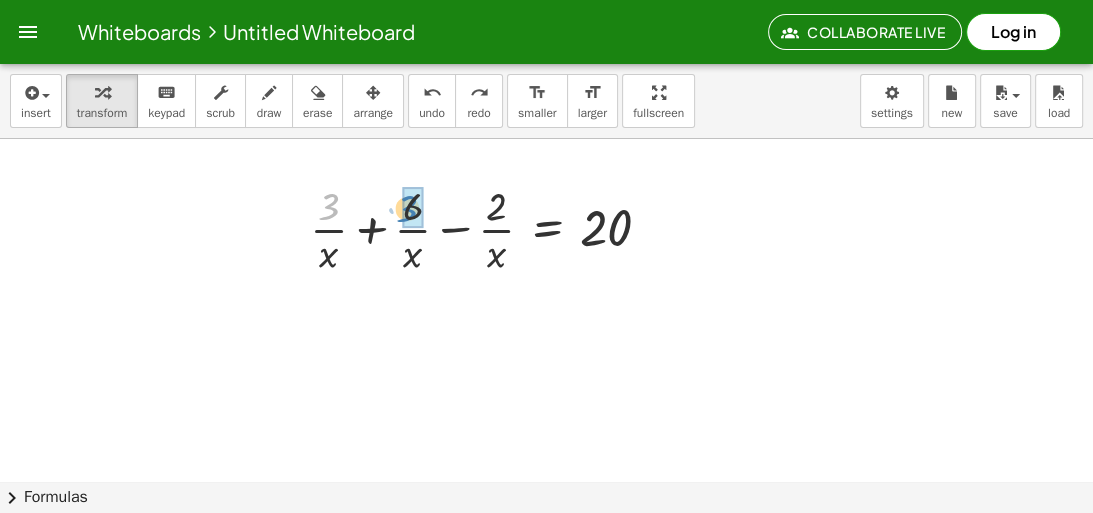 drag, startPoint x: 335, startPoint y: 208, endPoint x: 414, endPoint y: 208, distance: 79 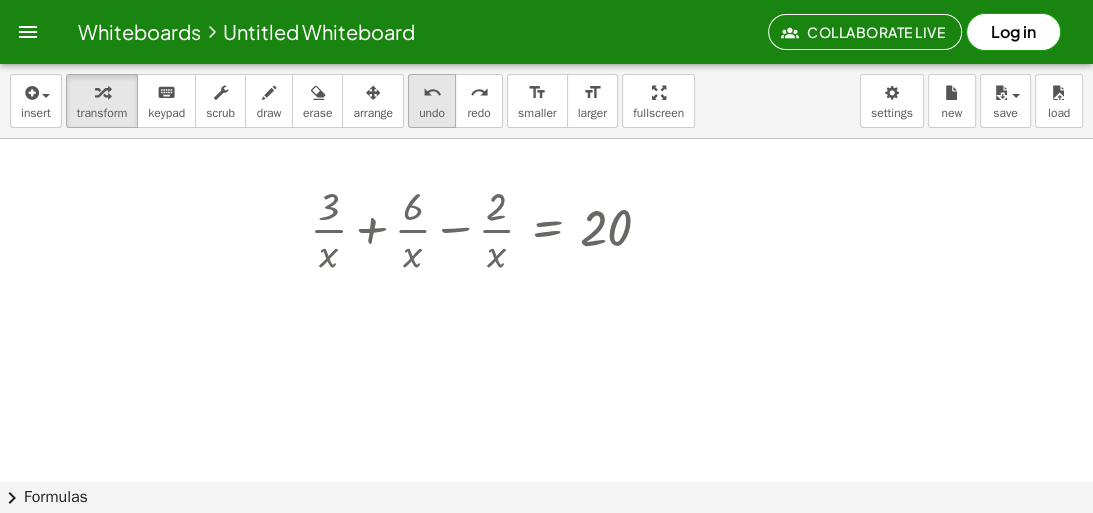 click on "undo" at bounding box center [432, 113] 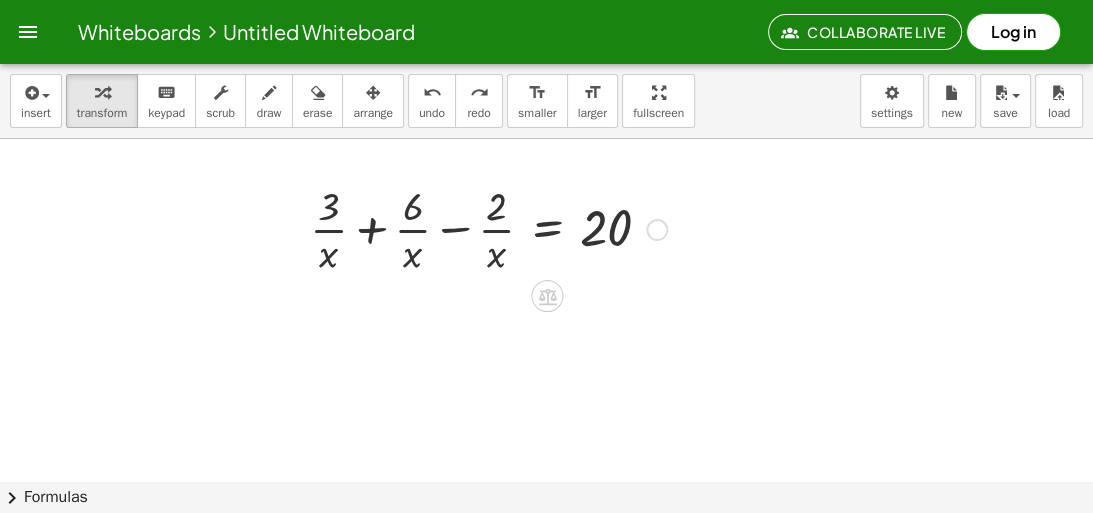 click at bounding box center (488, 228) 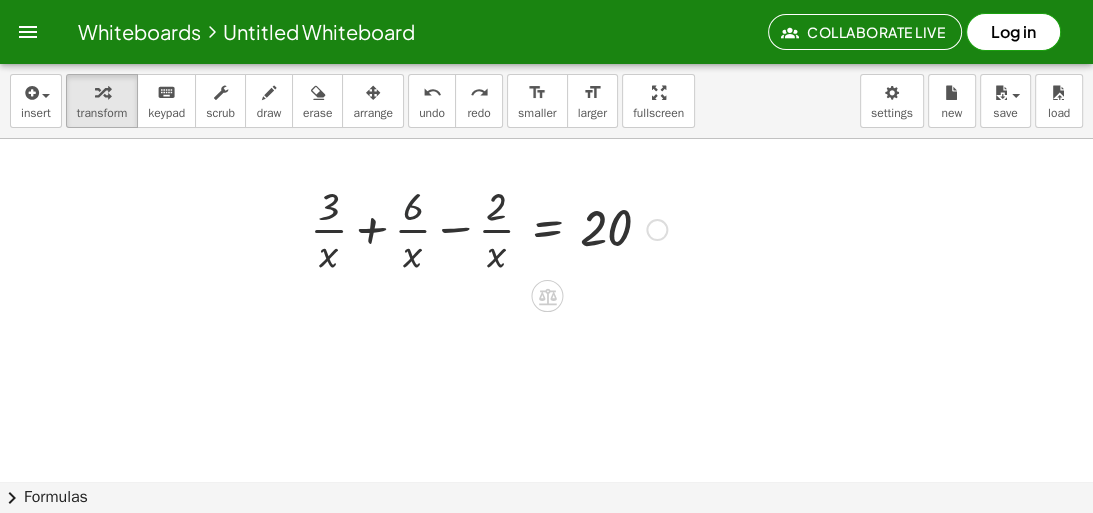 click at bounding box center [488, 228] 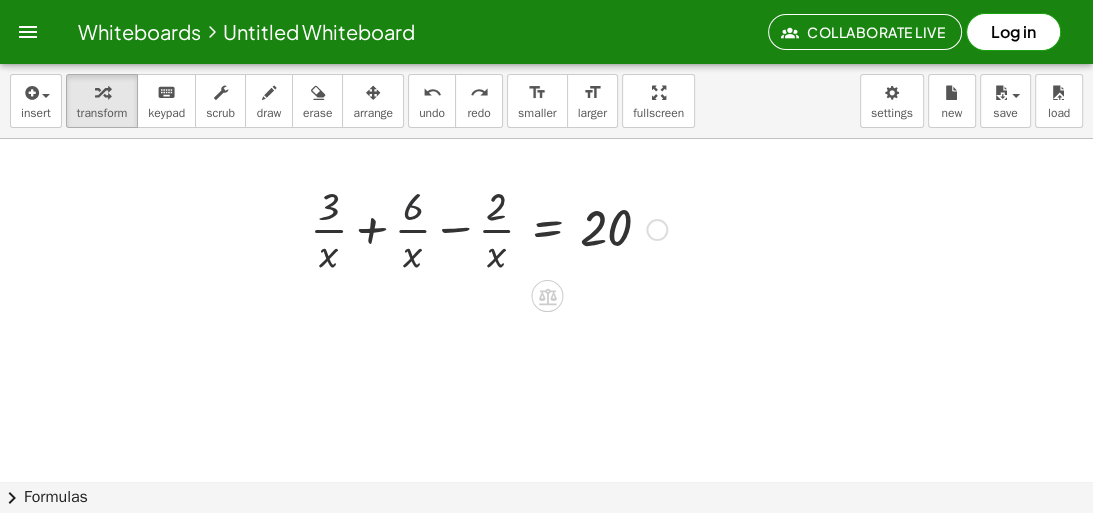 click at bounding box center (488, 228) 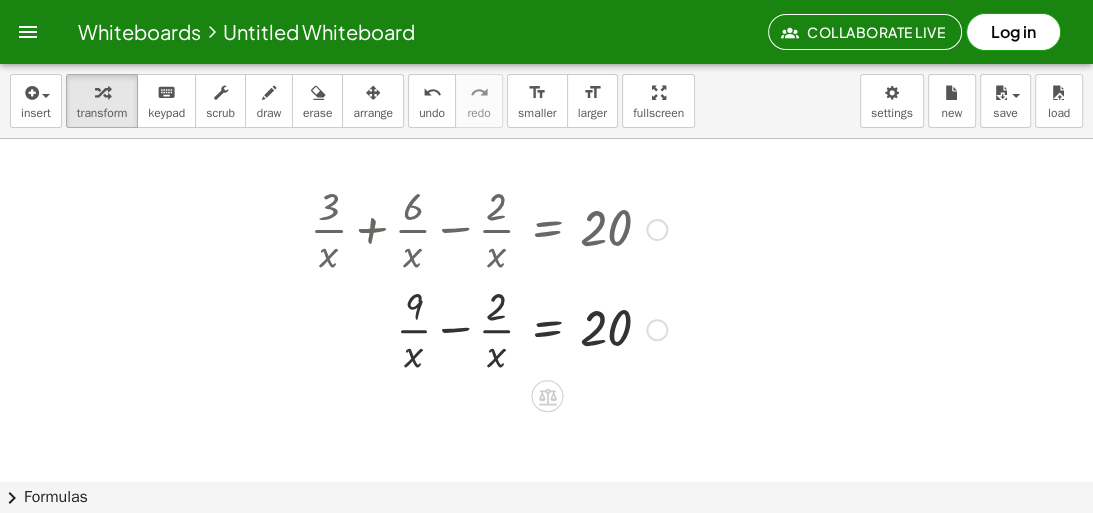 click at bounding box center (488, 328) 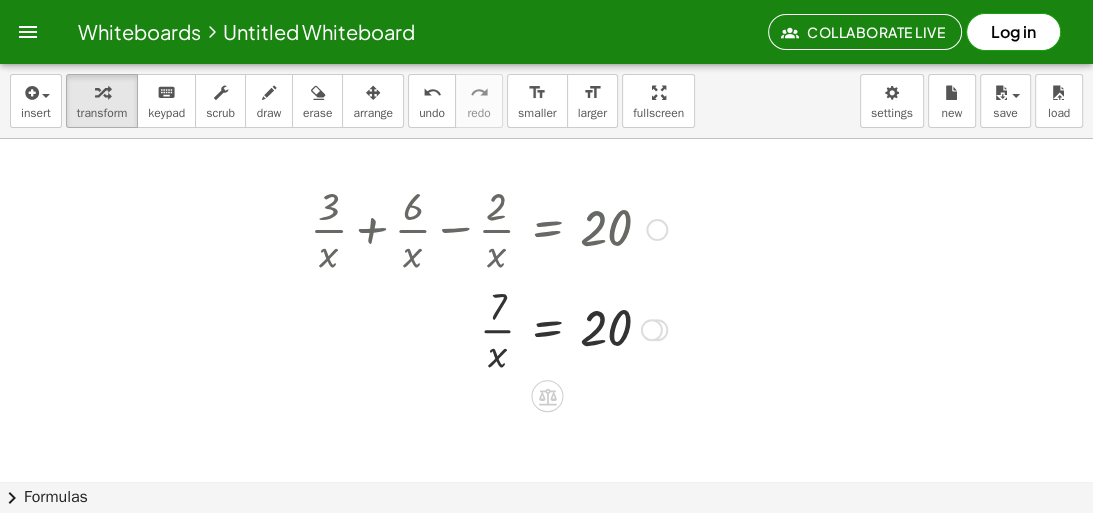click at bounding box center [488, 328] 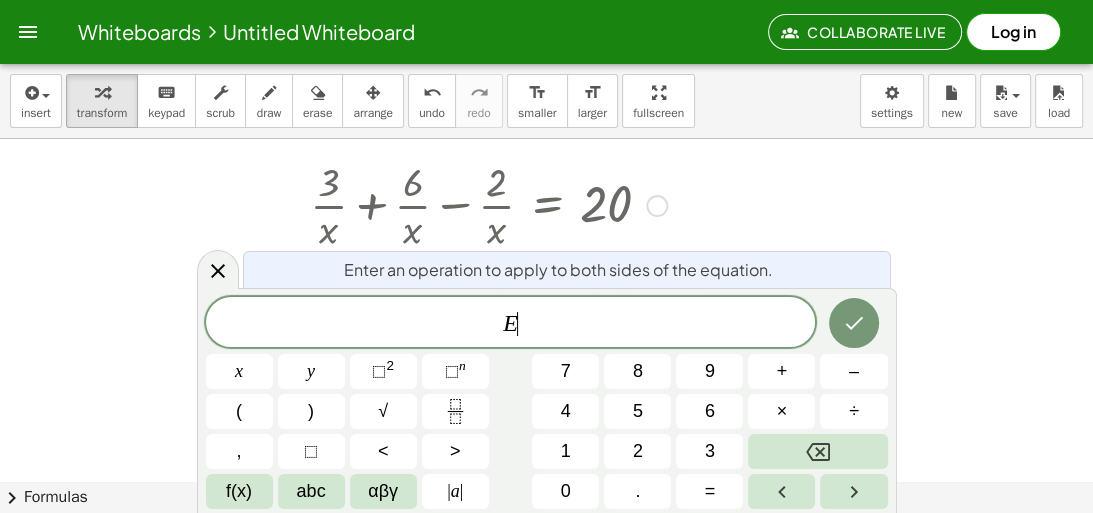 drag, startPoint x: 208, startPoint y: 276, endPoint x: 360, endPoint y: 279, distance: 152.0296 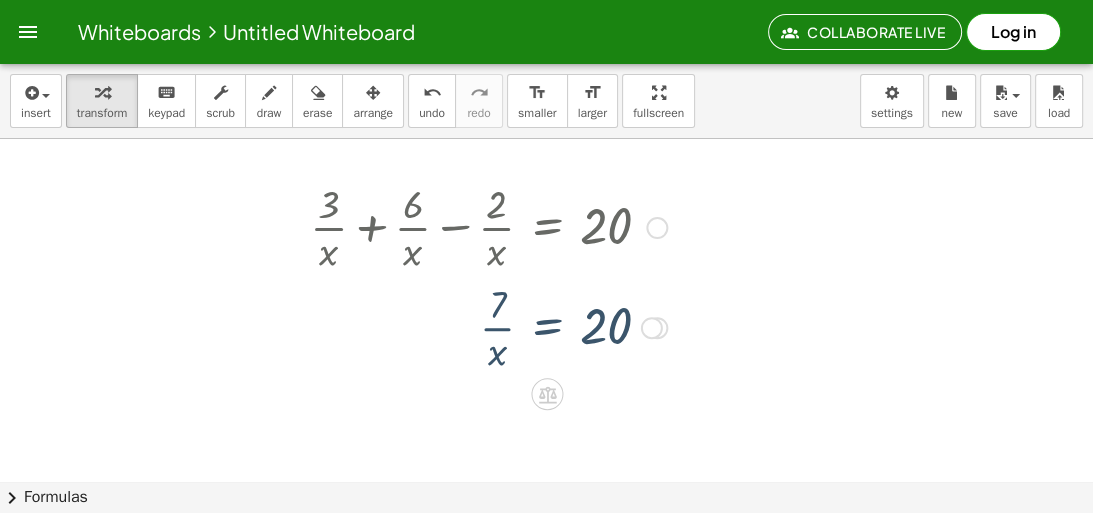 scroll, scrollTop: 0, scrollLeft: 0, axis: both 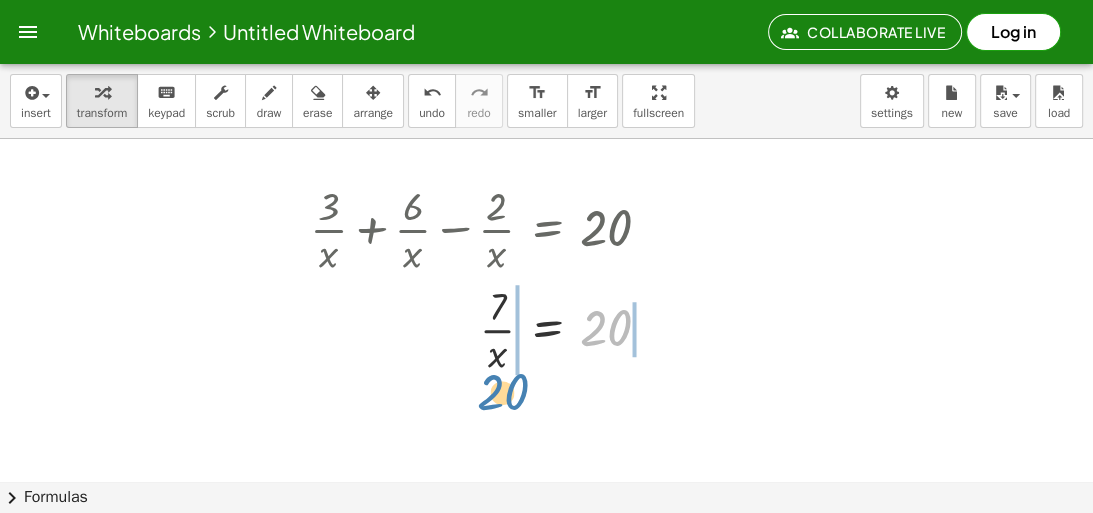 drag, startPoint x: 600, startPoint y: 337, endPoint x: 496, endPoint y: 400, distance: 121.59358 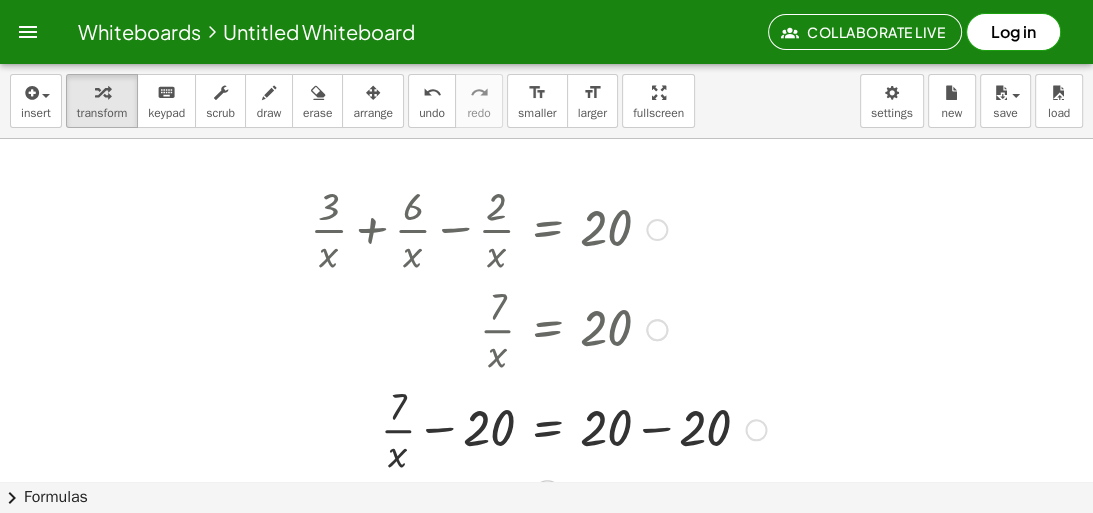 click at bounding box center (538, 428) 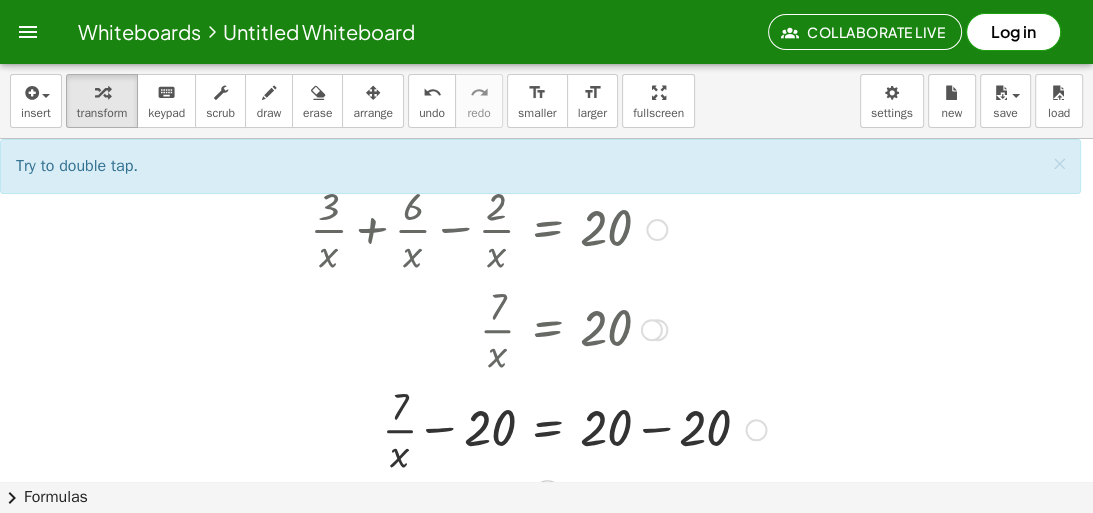 click at bounding box center (538, 428) 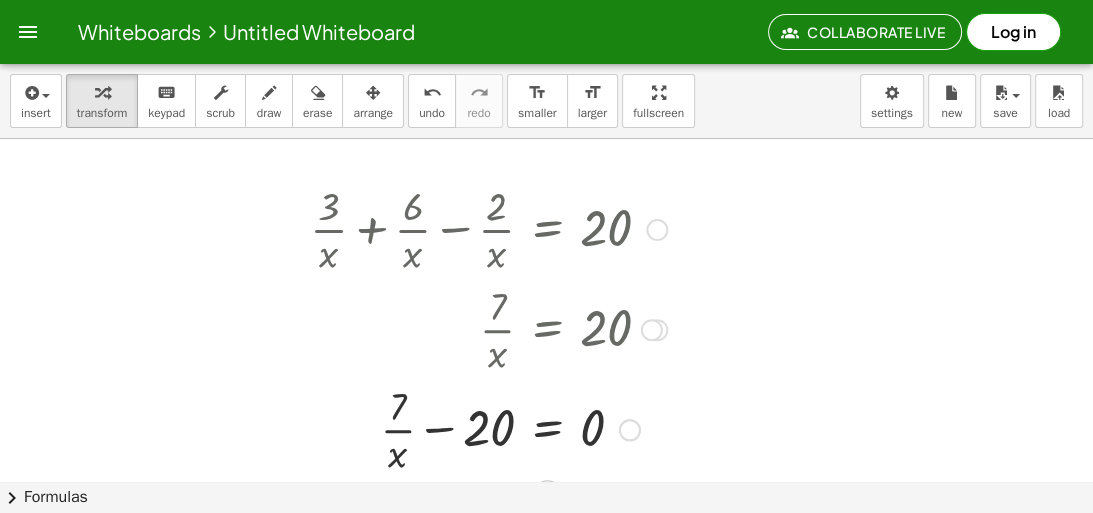 click at bounding box center [488, 428] 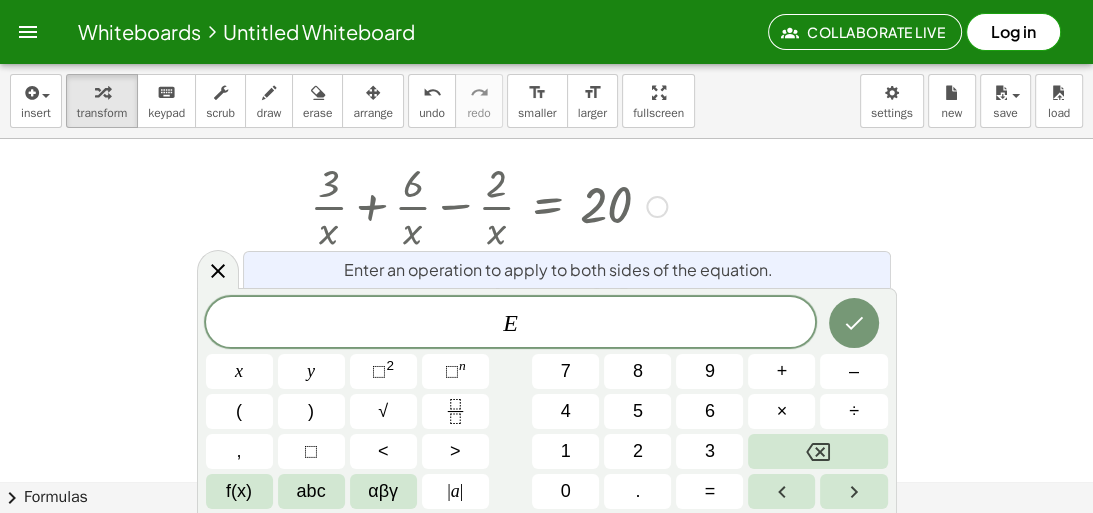 scroll, scrollTop: 24, scrollLeft: 0, axis: vertical 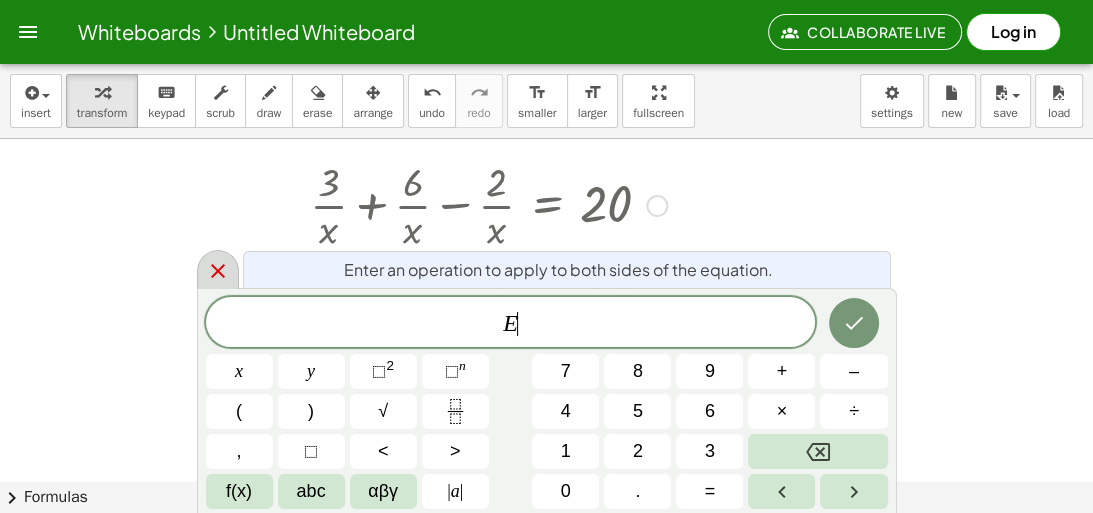 drag, startPoint x: 248, startPoint y: 262, endPoint x: 220, endPoint y: 281, distance: 33.83785 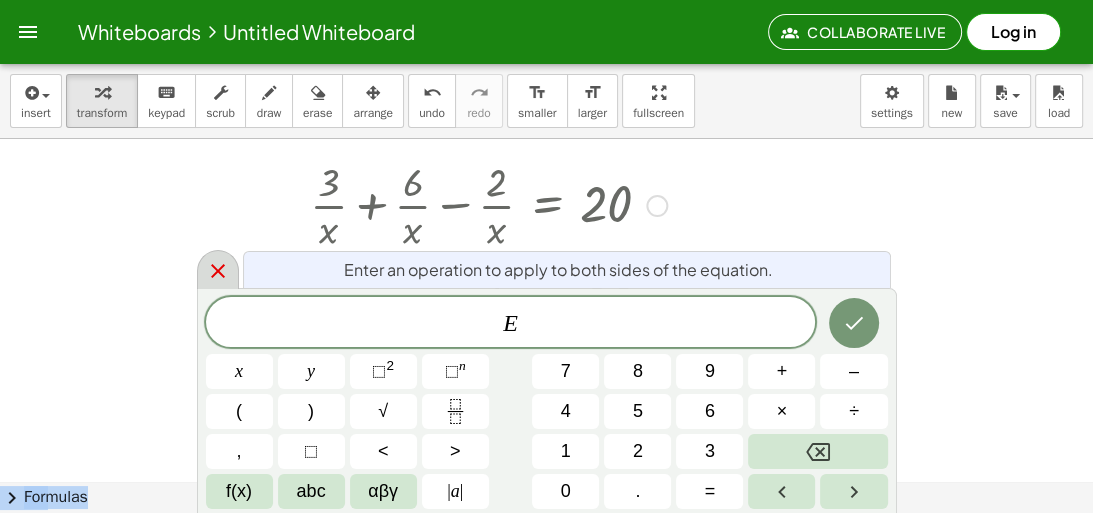 click at bounding box center (218, 269) 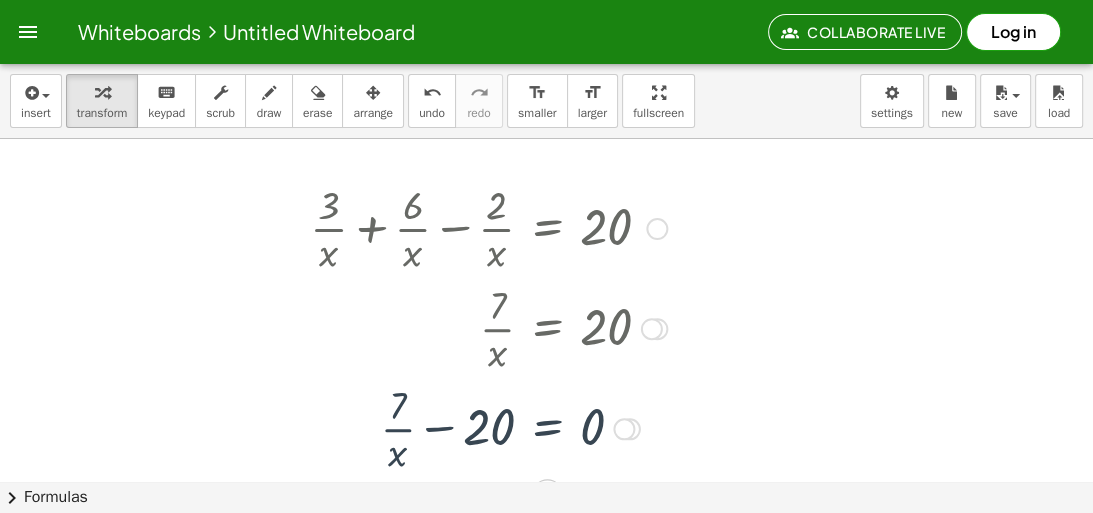scroll, scrollTop: 0, scrollLeft: 0, axis: both 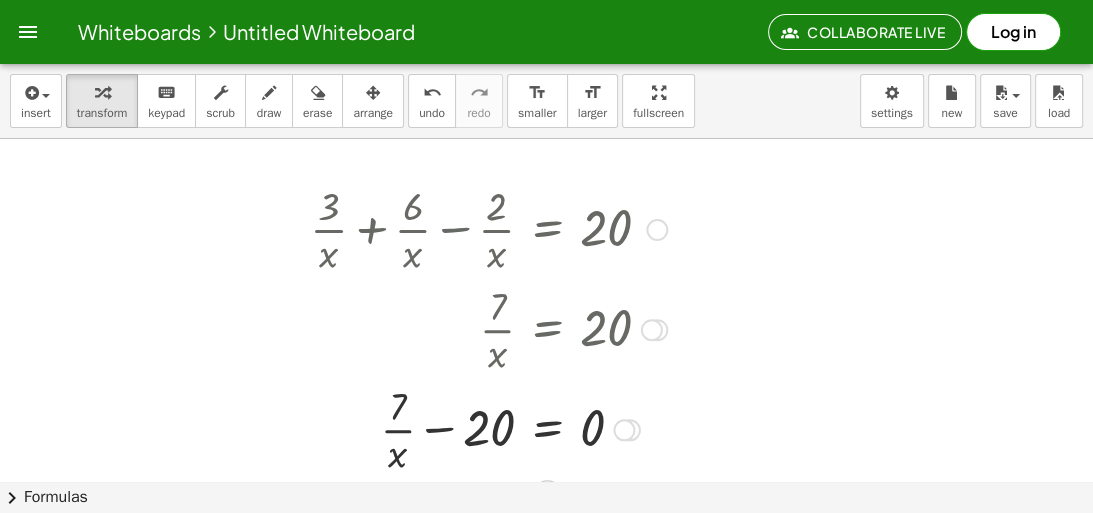 click at bounding box center (488, 428) 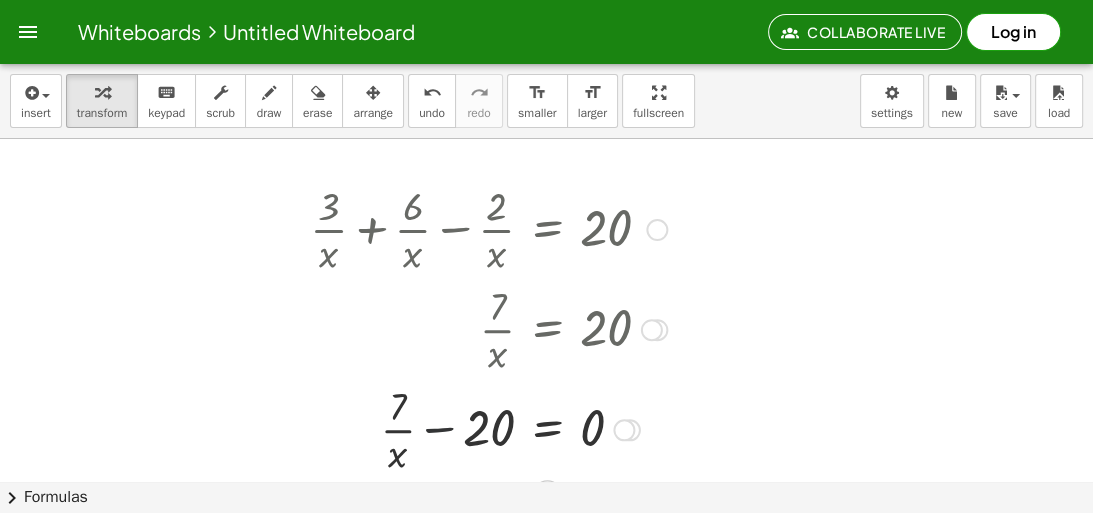 click at bounding box center (488, 428) 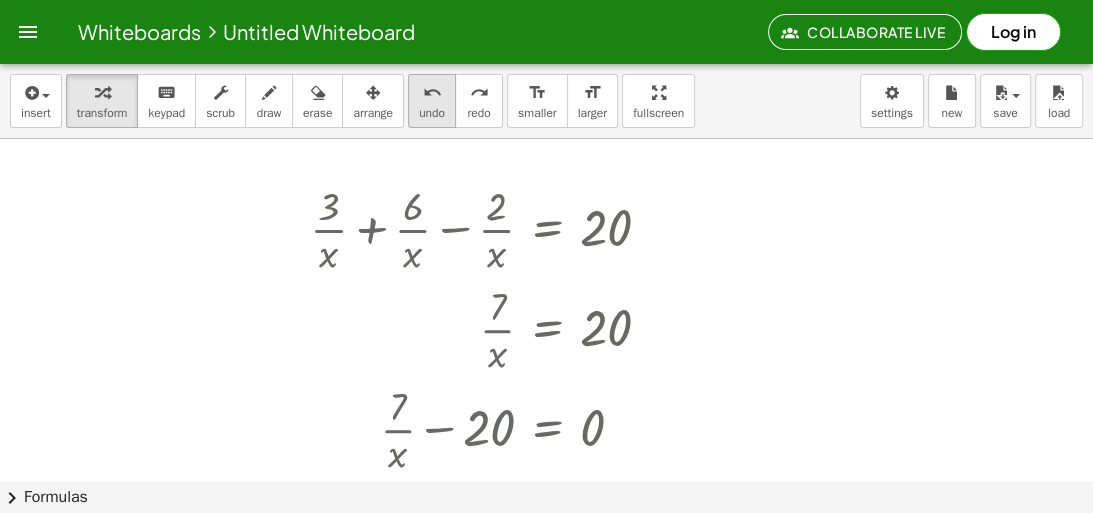 click on "undo" at bounding box center [432, 113] 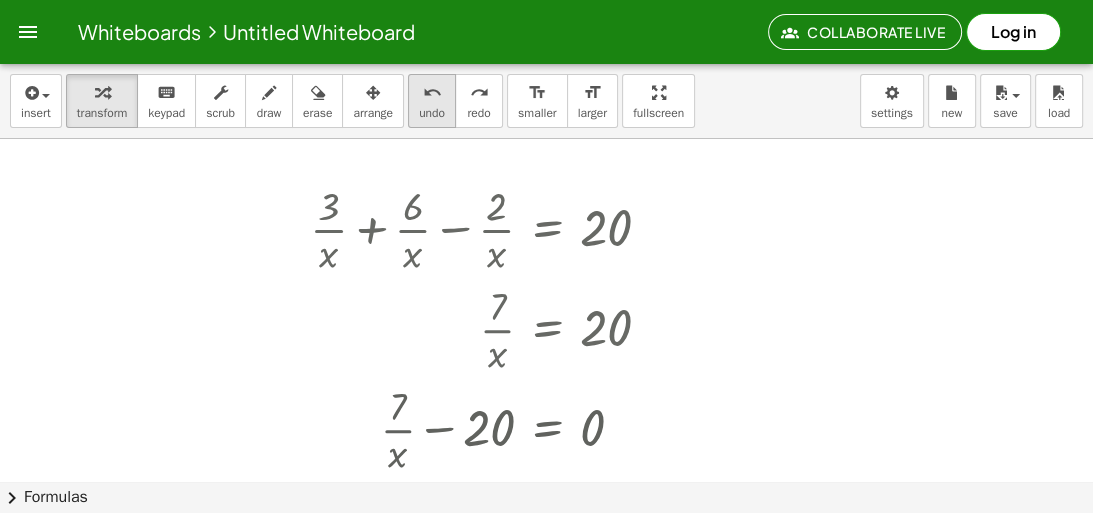 click on "undo" at bounding box center (432, 113) 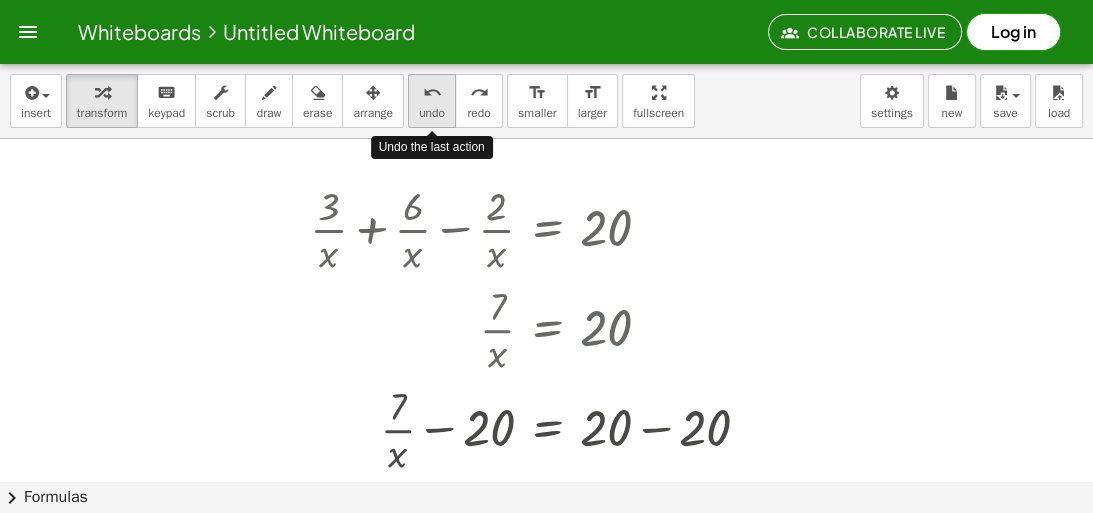 click on "undo" at bounding box center [432, 113] 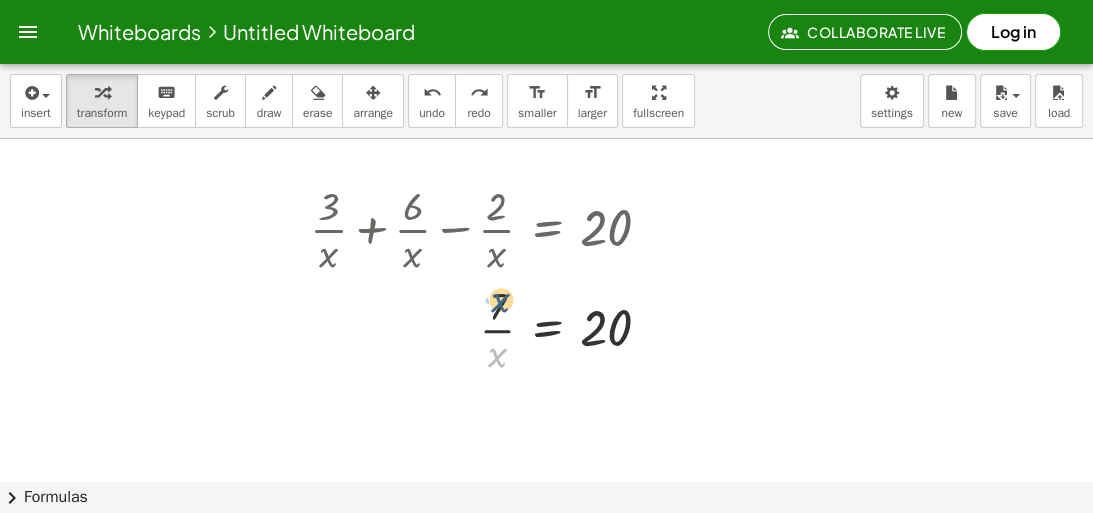 drag, startPoint x: 497, startPoint y: 364, endPoint x: 501, endPoint y: 309, distance: 55.145264 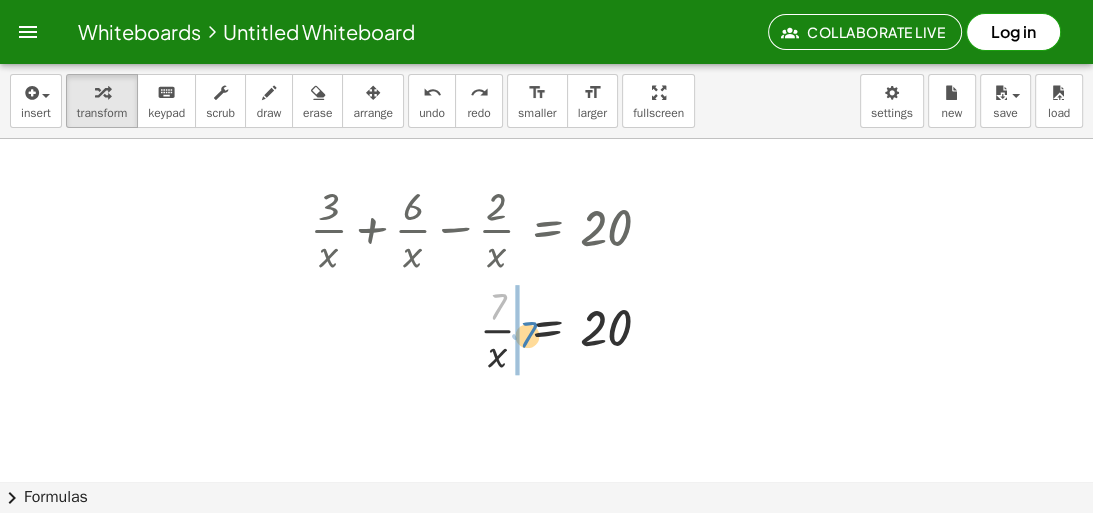 drag, startPoint x: 501, startPoint y: 309, endPoint x: 531, endPoint y: 337, distance: 41.036568 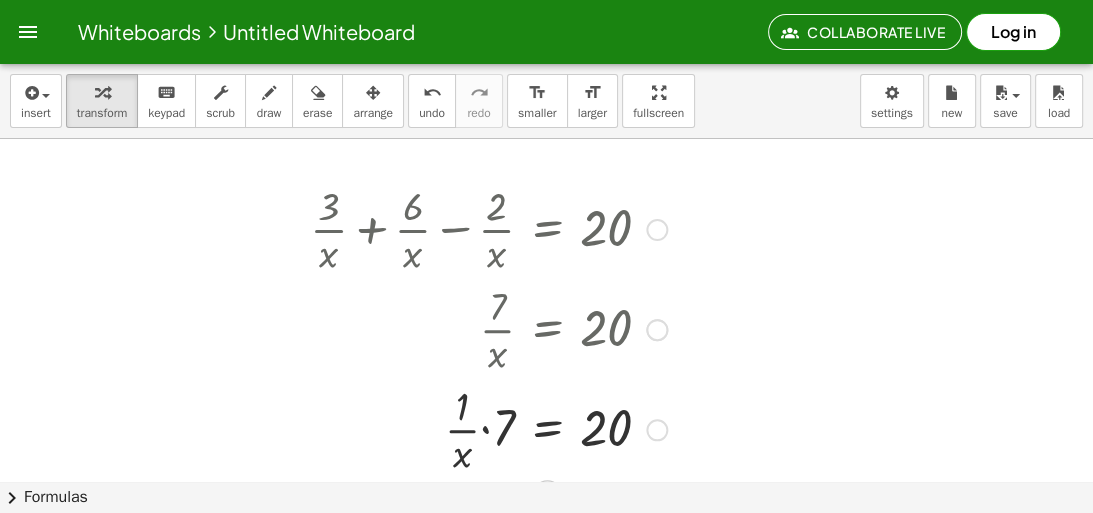 click at bounding box center [488, 428] 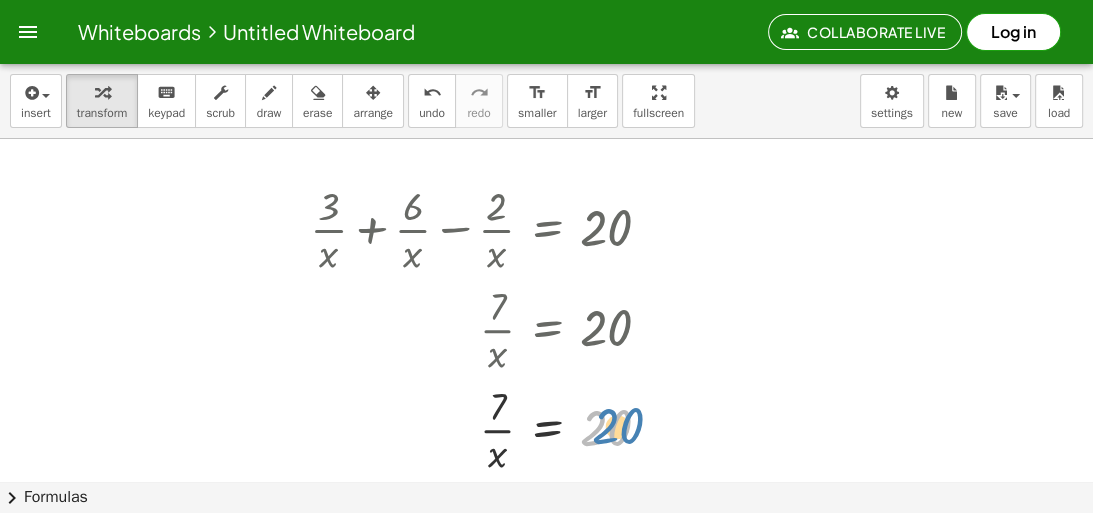 drag, startPoint x: 604, startPoint y: 432, endPoint x: 549, endPoint y: 452, distance: 58.5235 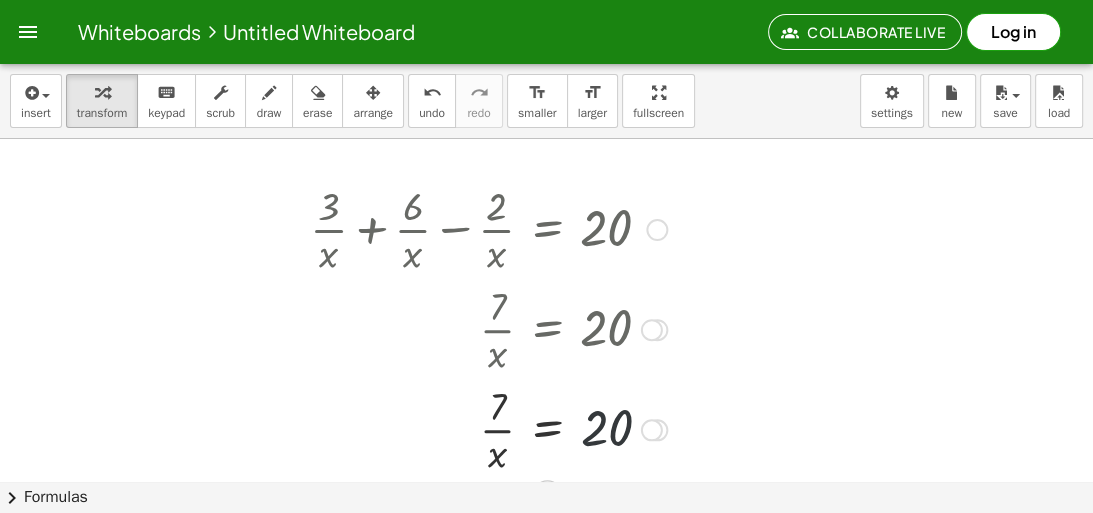 click at bounding box center [488, 428] 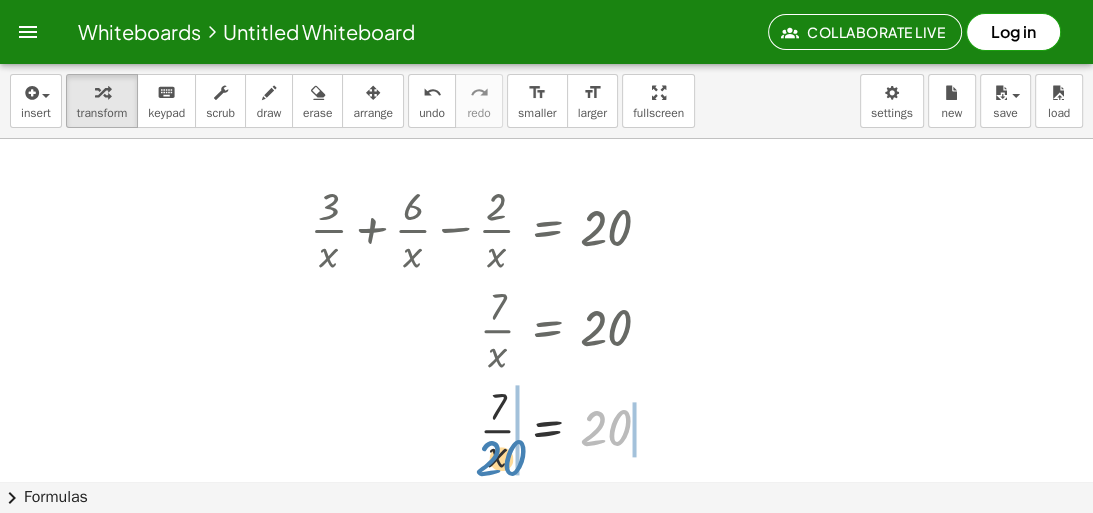 drag, startPoint x: 604, startPoint y: 427, endPoint x: 495, endPoint y: 457, distance: 113.053085 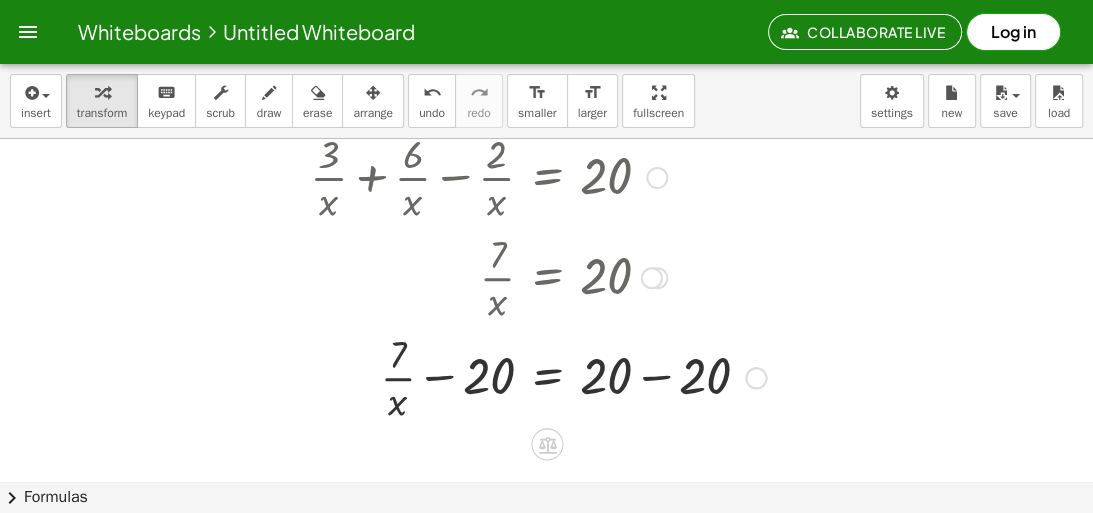 scroll, scrollTop: 80, scrollLeft: 0, axis: vertical 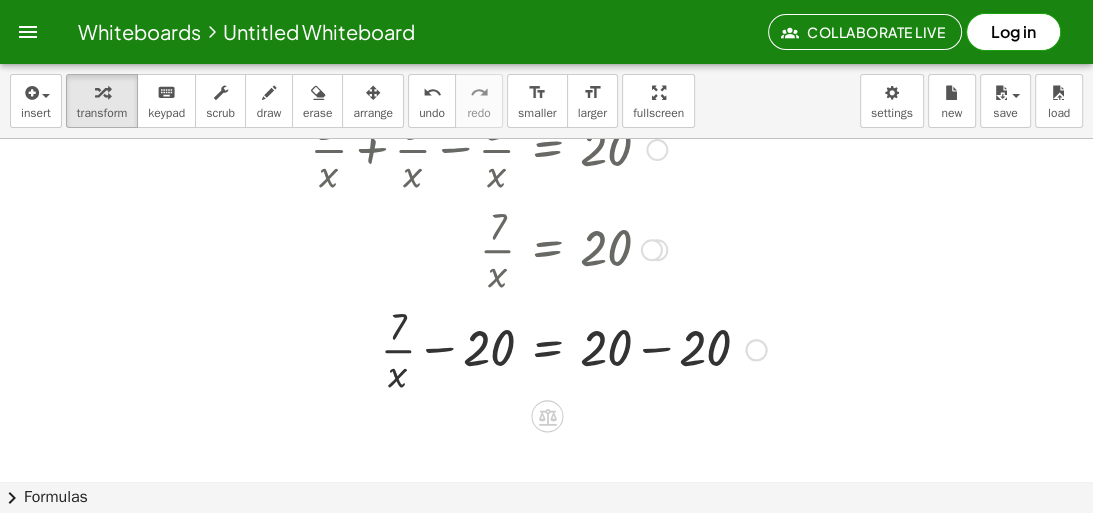 click at bounding box center [538, 348] 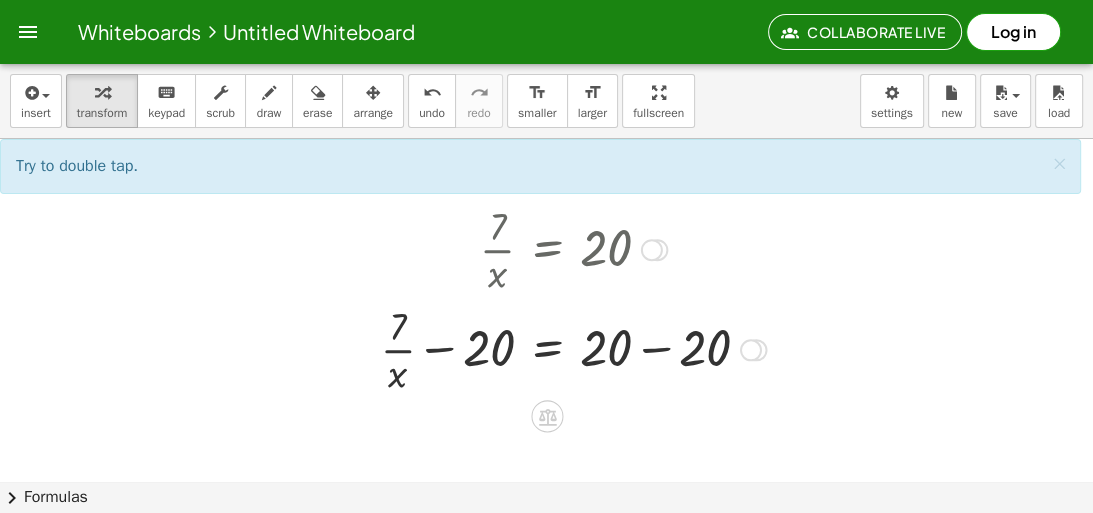 click at bounding box center [538, 348] 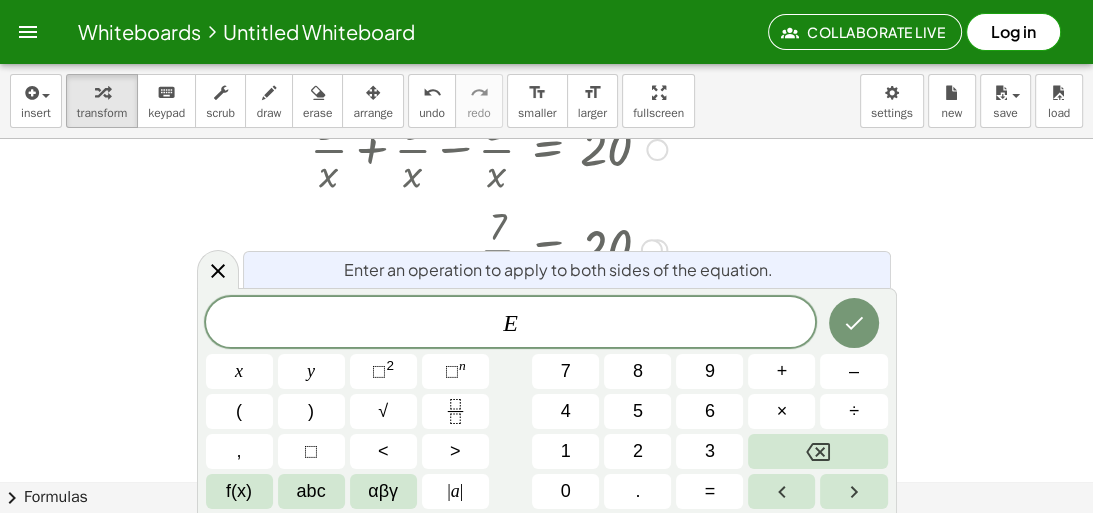 click at bounding box center (546, 465) 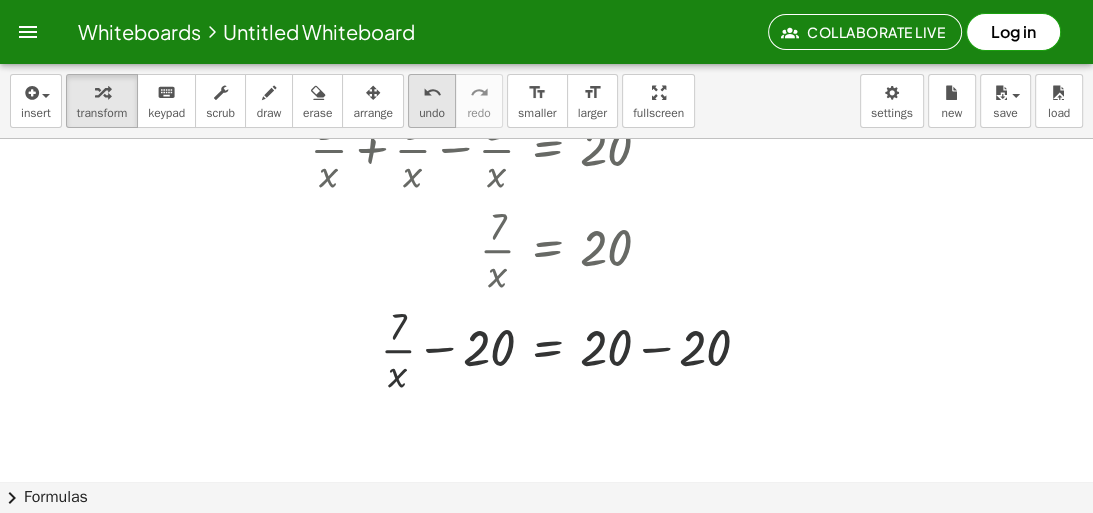 click on "undo undo" at bounding box center [432, 101] 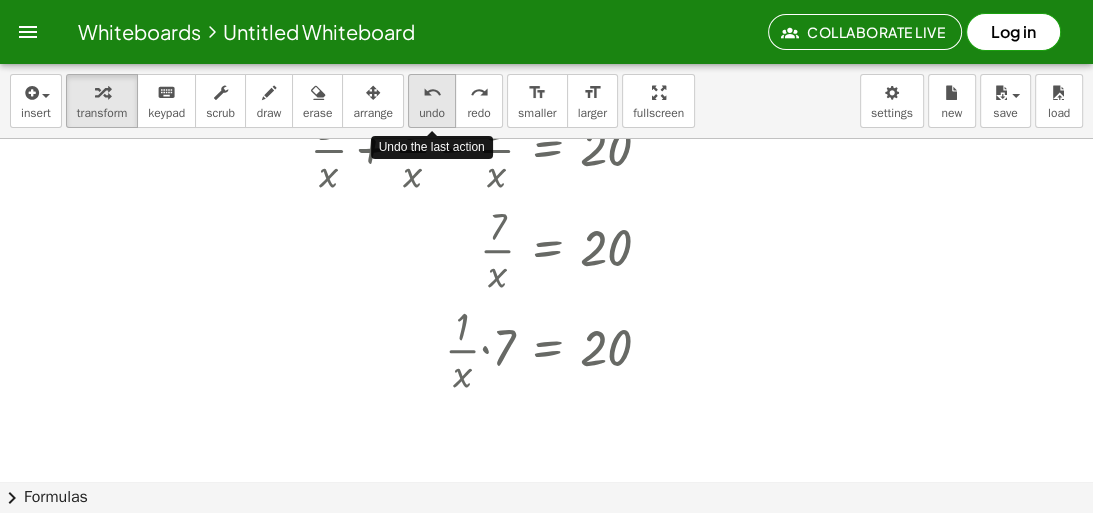 click on "undo undo" at bounding box center [432, 101] 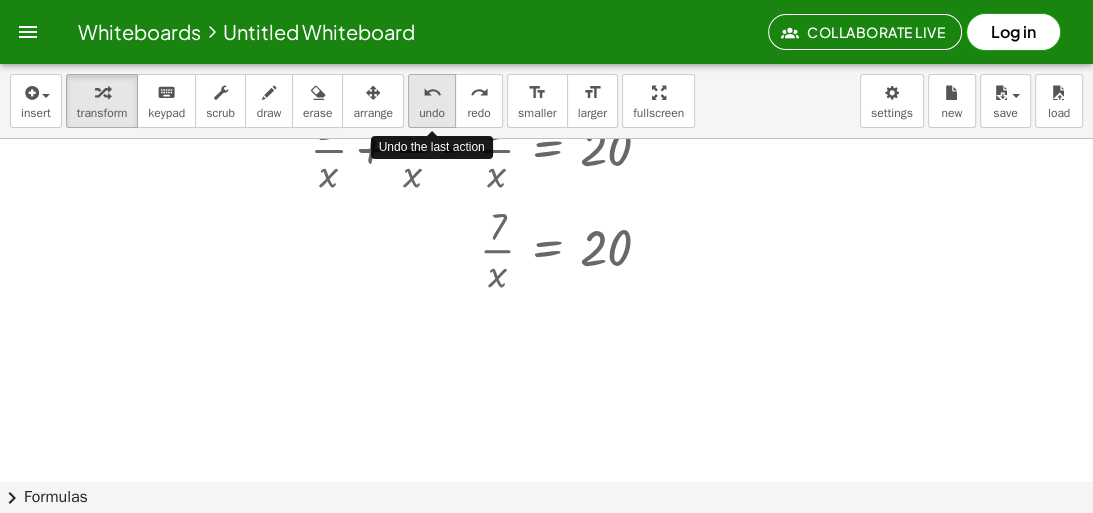 click on "undo undo" at bounding box center [432, 101] 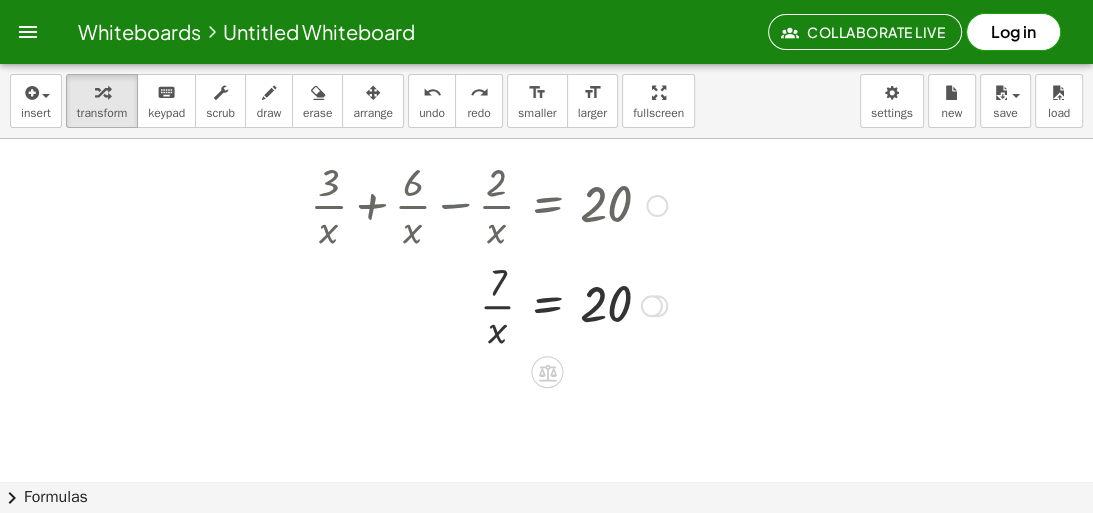 scroll, scrollTop: 0, scrollLeft: 0, axis: both 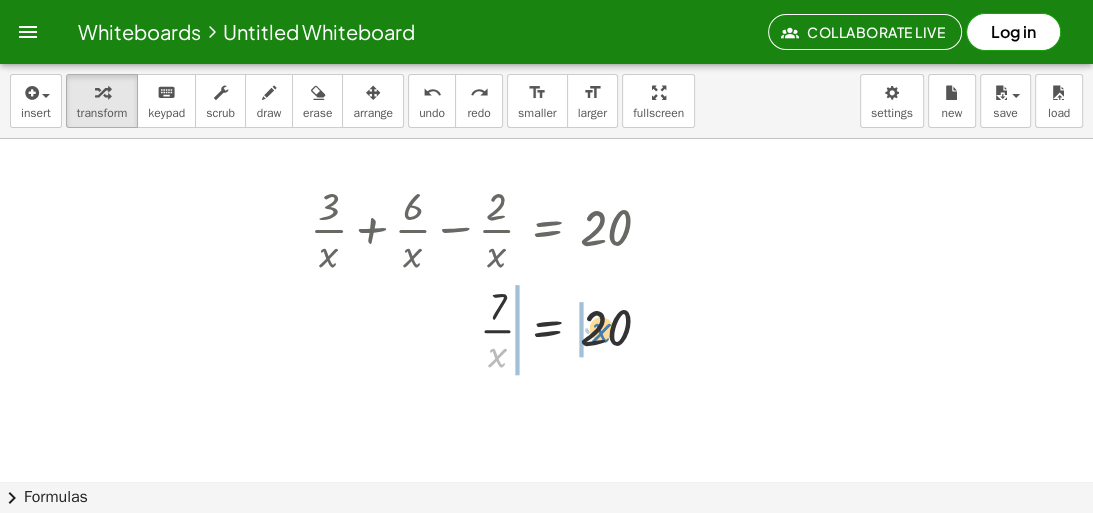 drag, startPoint x: 504, startPoint y: 363, endPoint x: 609, endPoint y: 338, distance: 107.935165 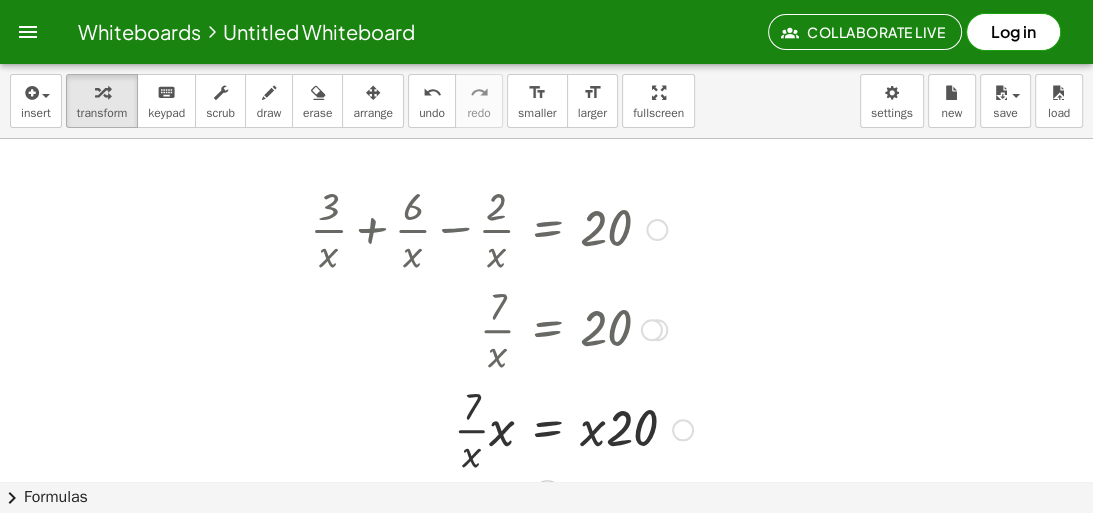 click at bounding box center (501, 428) 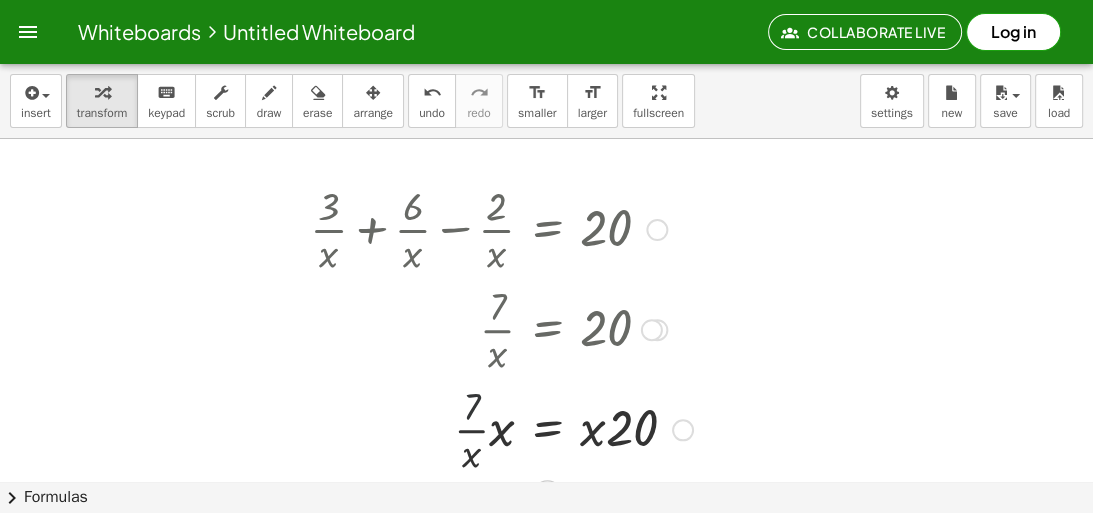 click at bounding box center (501, 428) 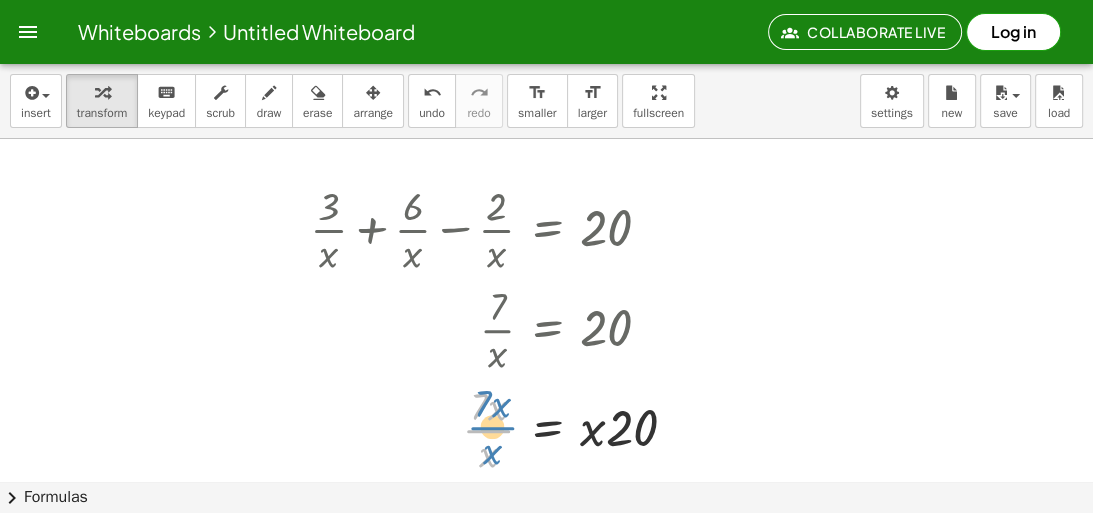 drag, startPoint x: 513, startPoint y: 429, endPoint x: 522, endPoint y: 424, distance: 10.29563 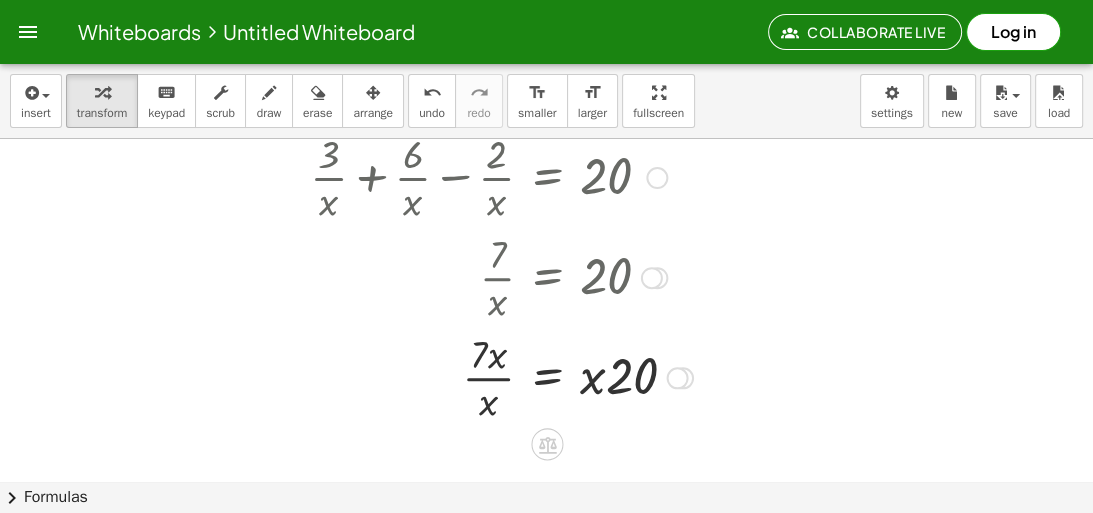 scroll, scrollTop: 80, scrollLeft: 0, axis: vertical 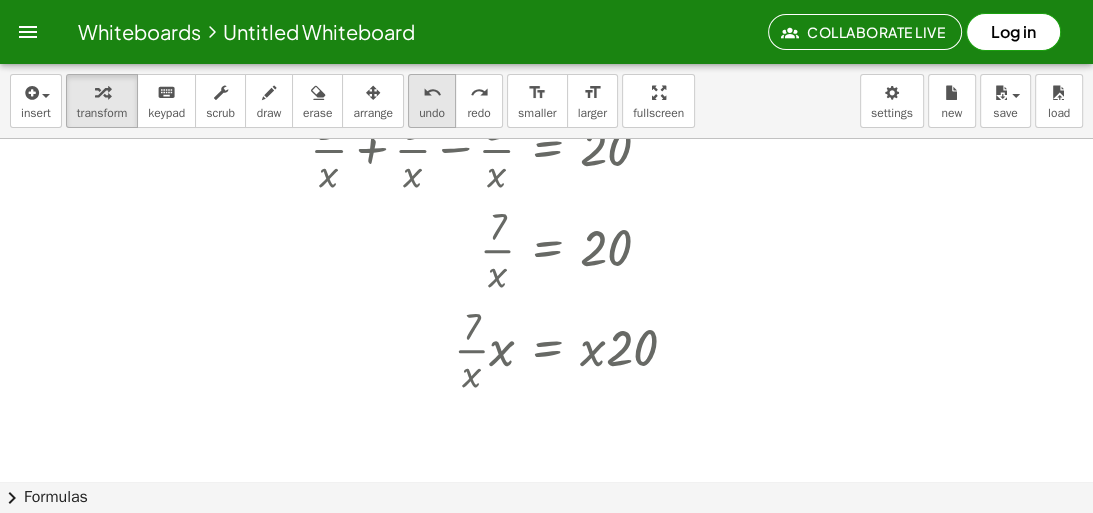 click on "undo undo" at bounding box center (432, 101) 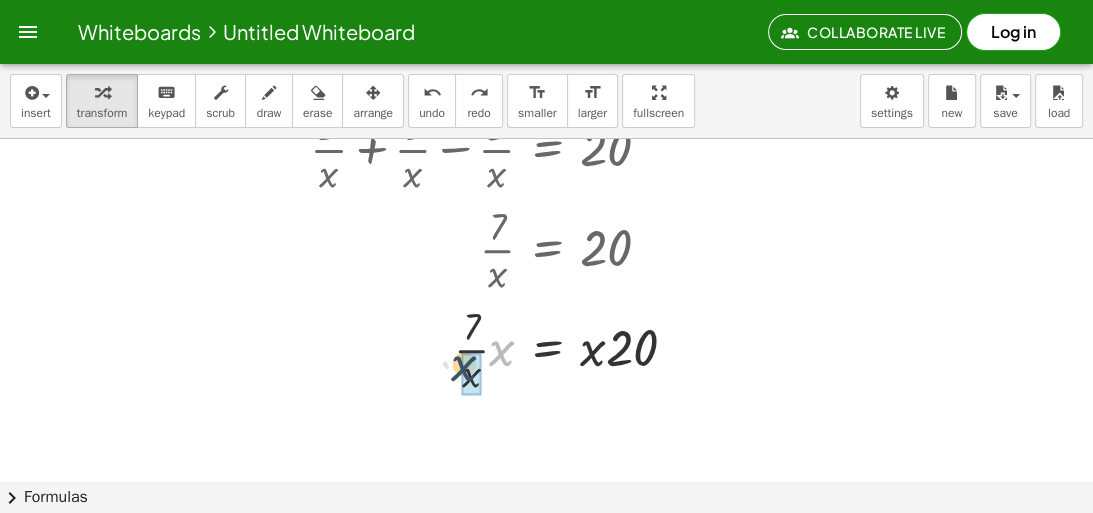drag, startPoint x: 514, startPoint y: 354, endPoint x: 479, endPoint y: 373, distance: 39.824615 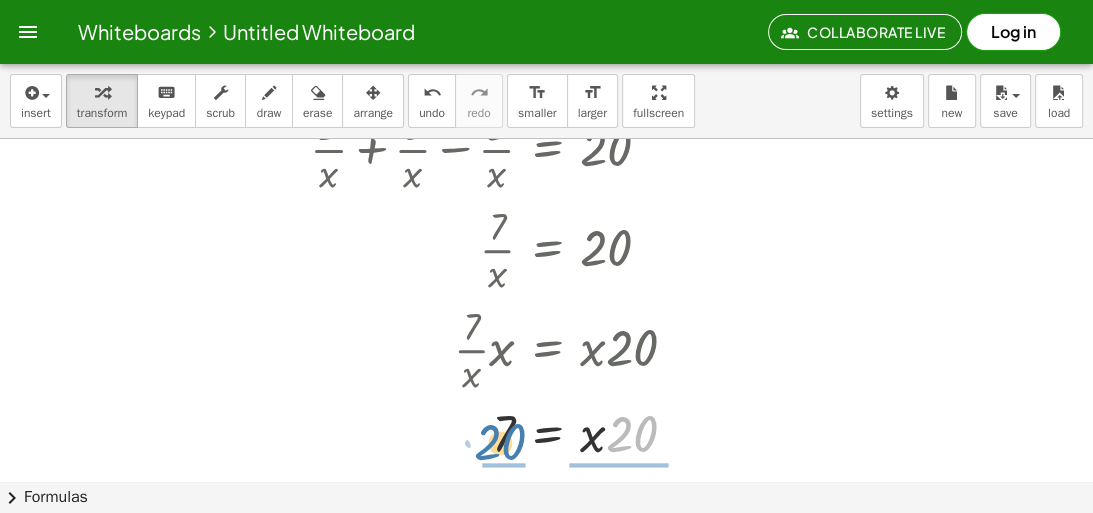drag, startPoint x: 587, startPoint y: 436, endPoint x: 500, endPoint y: 442, distance: 87.20665 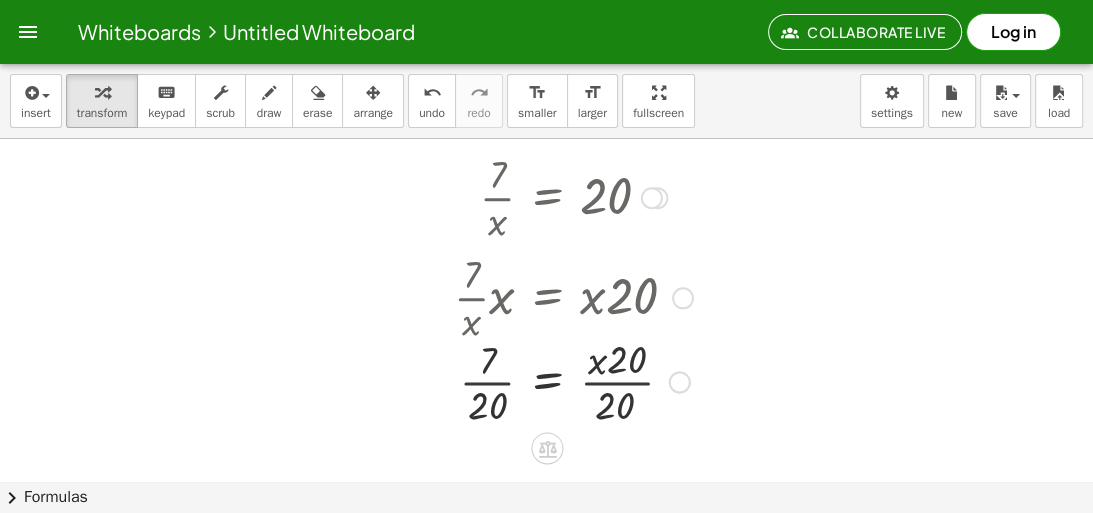 scroll, scrollTop: 160, scrollLeft: 0, axis: vertical 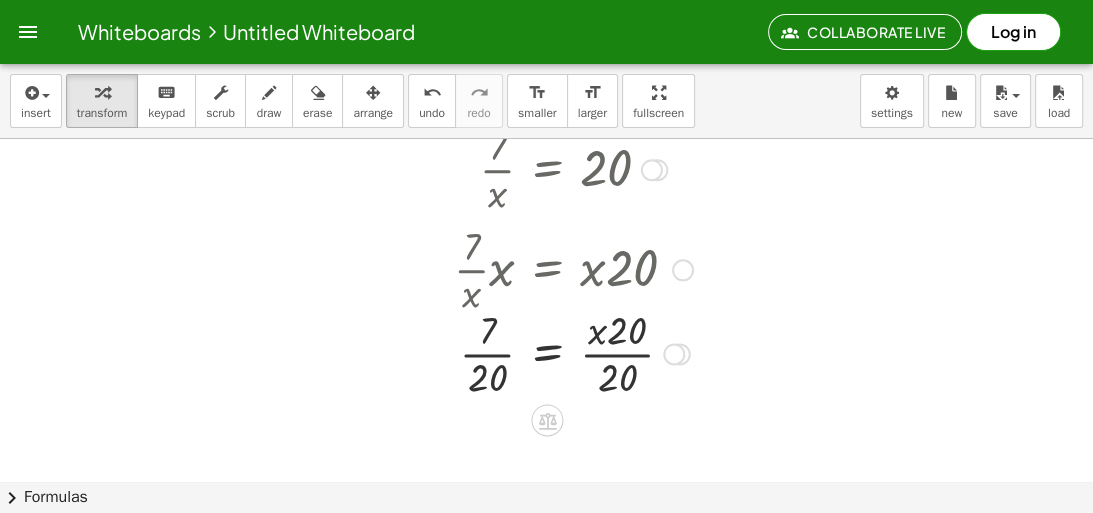 click at bounding box center [501, 352] 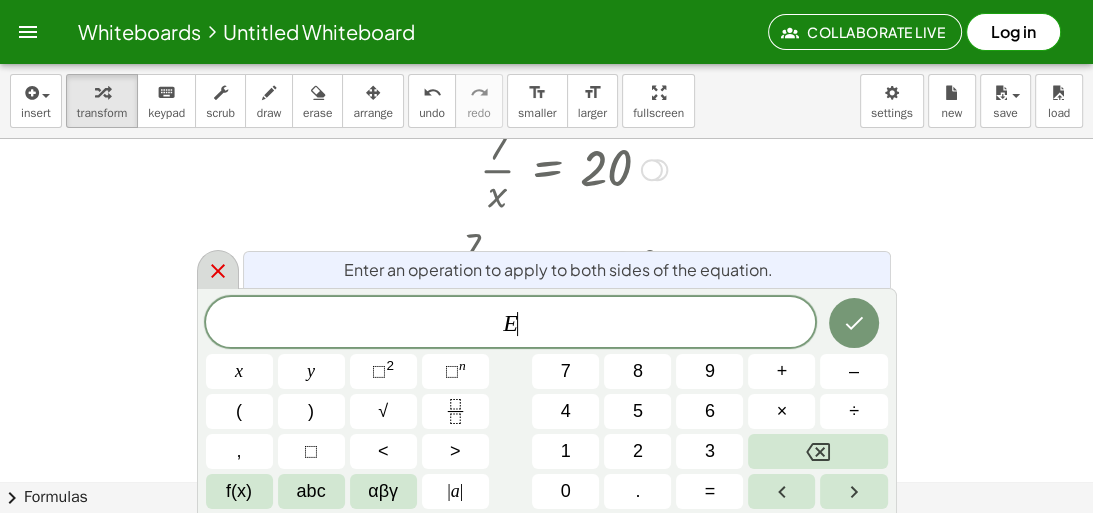 click 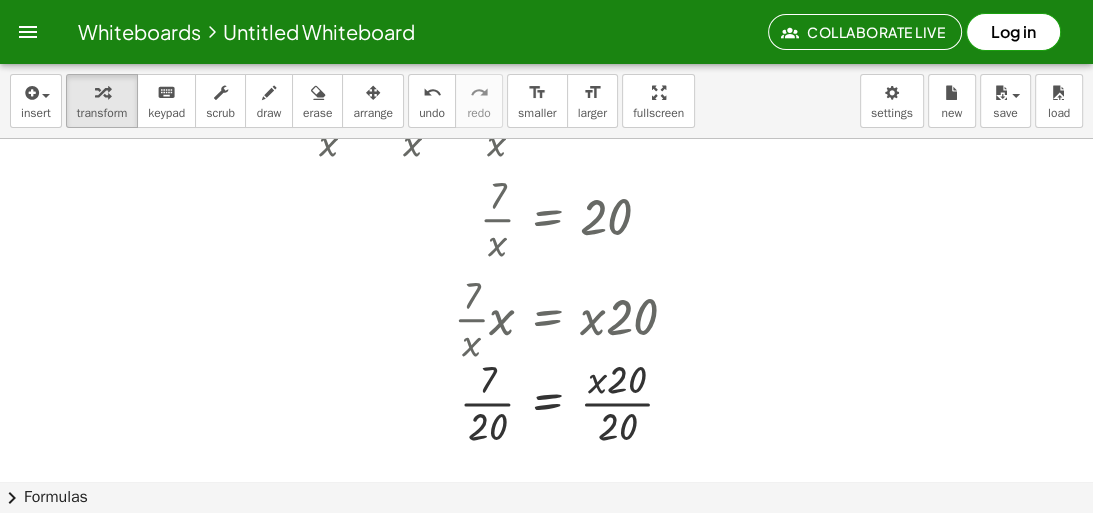 scroll, scrollTop: 114, scrollLeft: 0, axis: vertical 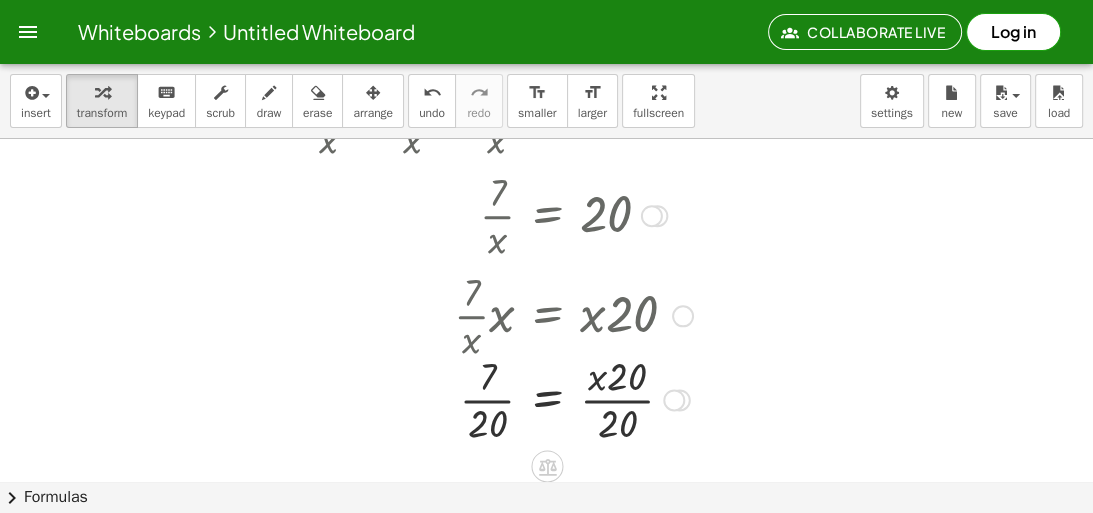 click at bounding box center [501, 398] 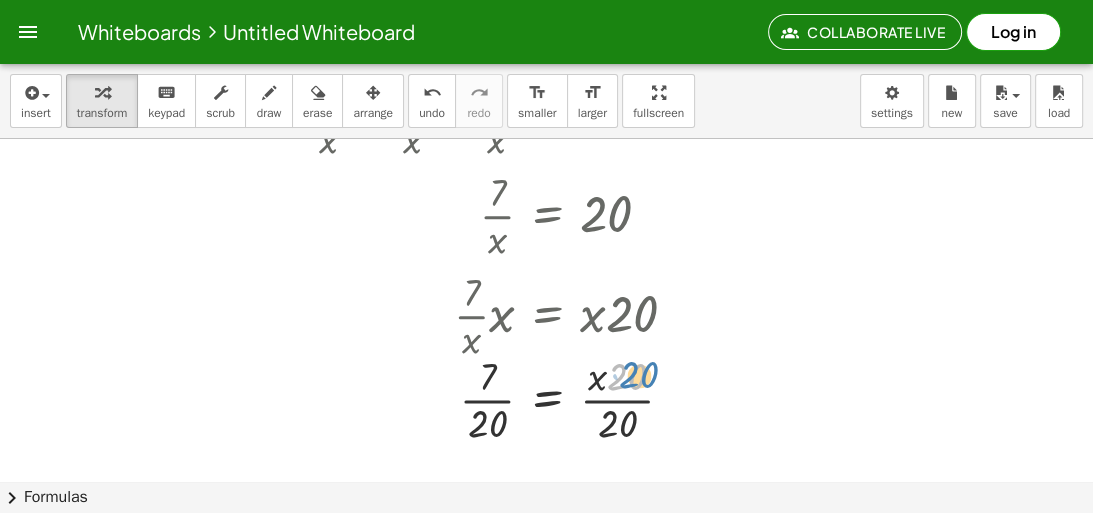 drag, startPoint x: 632, startPoint y: 379, endPoint x: 640, endPoint y: 352, distance: 28.160255 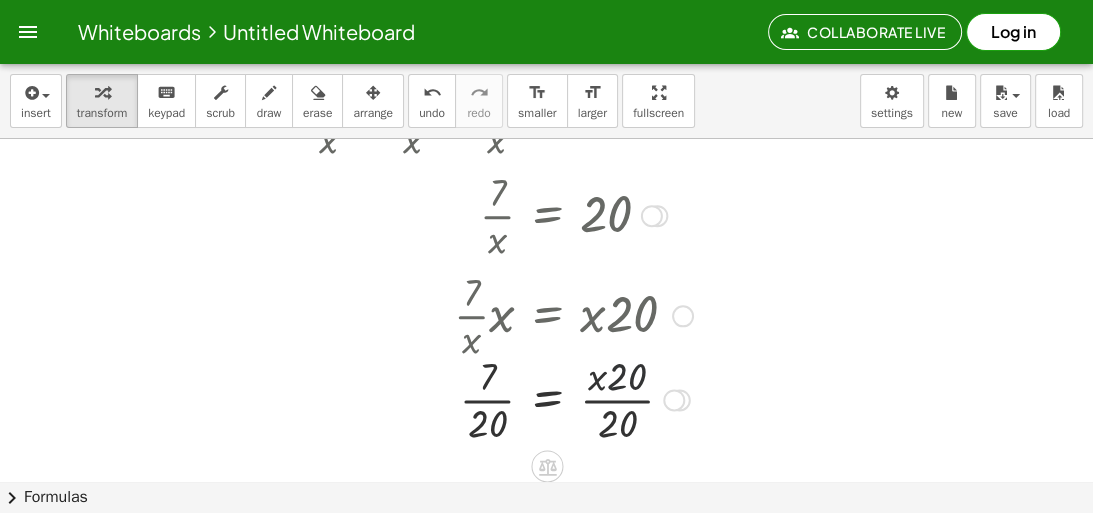drag, startPoint x: 642, startPoint y: 333, endPoint x: 635, endPoint y: 372, distance: 39.623226 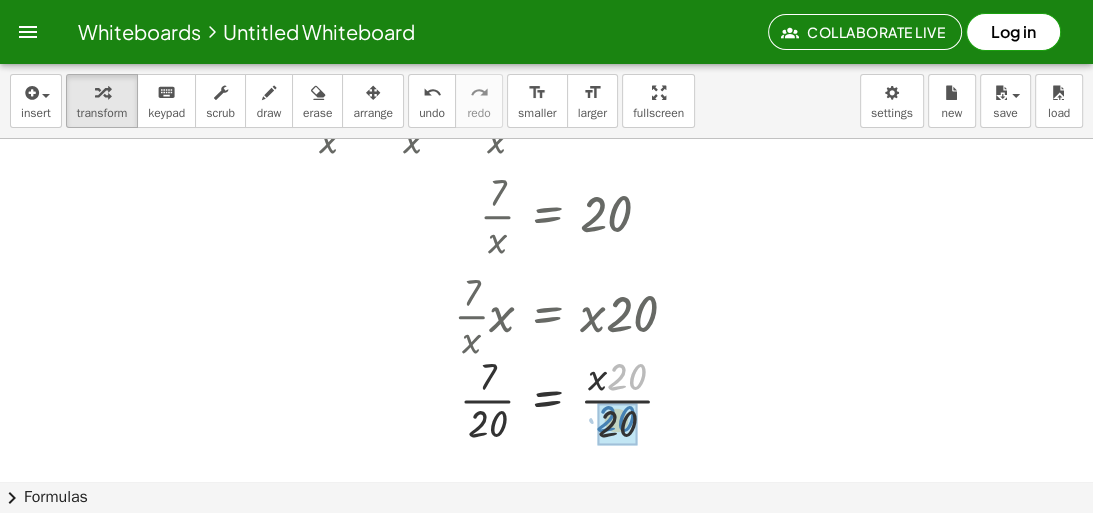 drag, startPoint x: 635, startPoint y: 372, endPoint x: 624, endPoint y: 414, distance: 43.416588 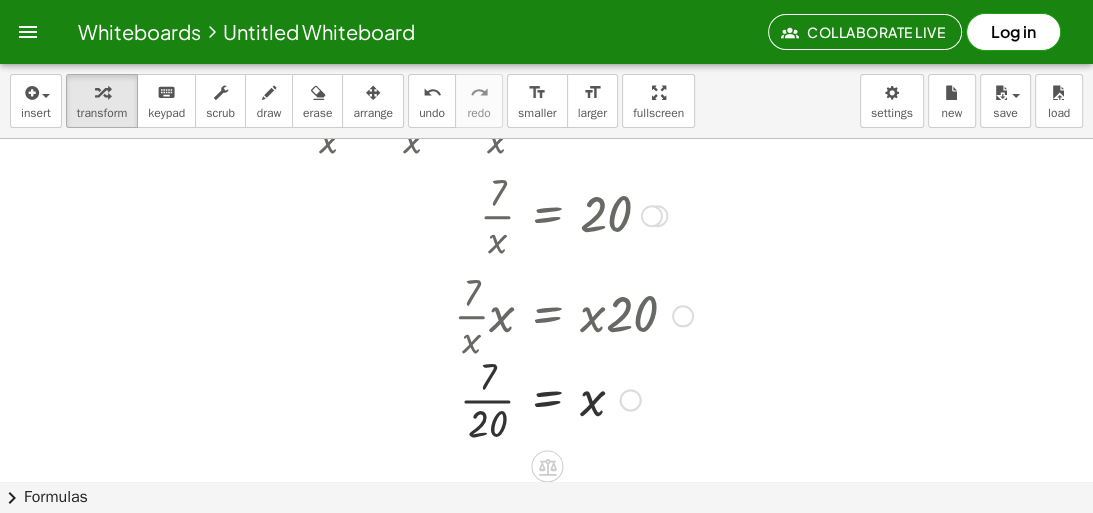 click at bounding box center [501, 398] 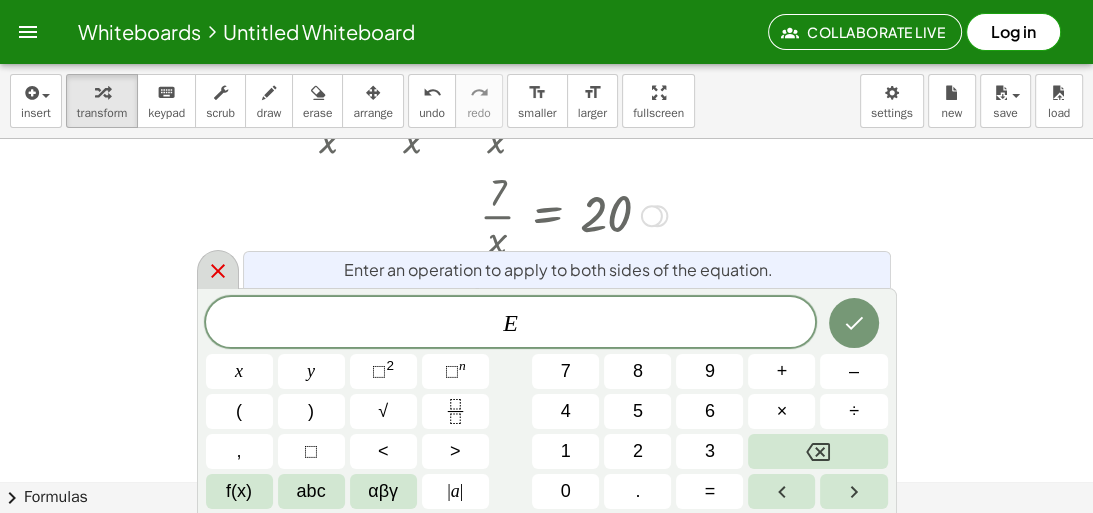 click 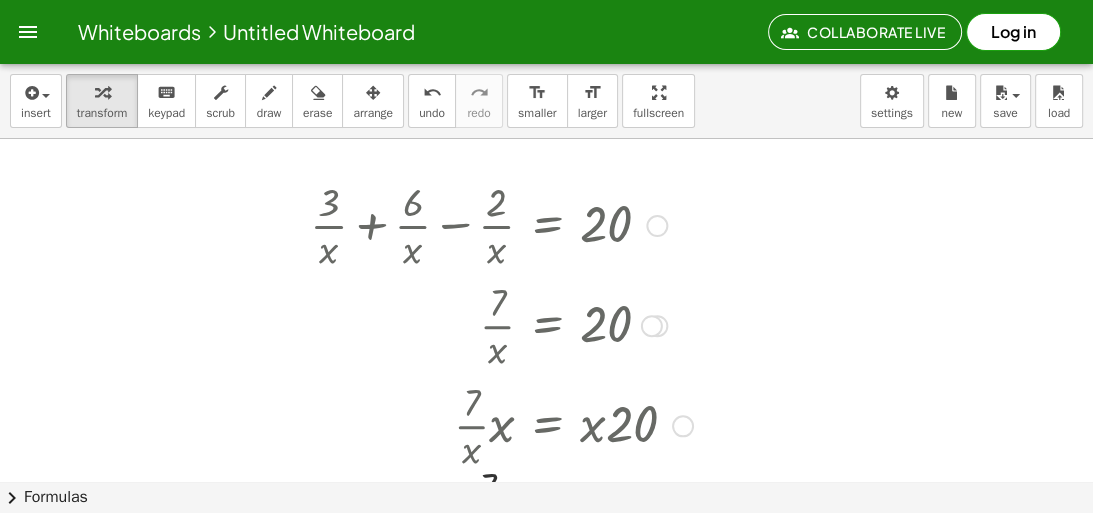 scroll, scrollTop: 0, scrollLeft: 0, axis: both 